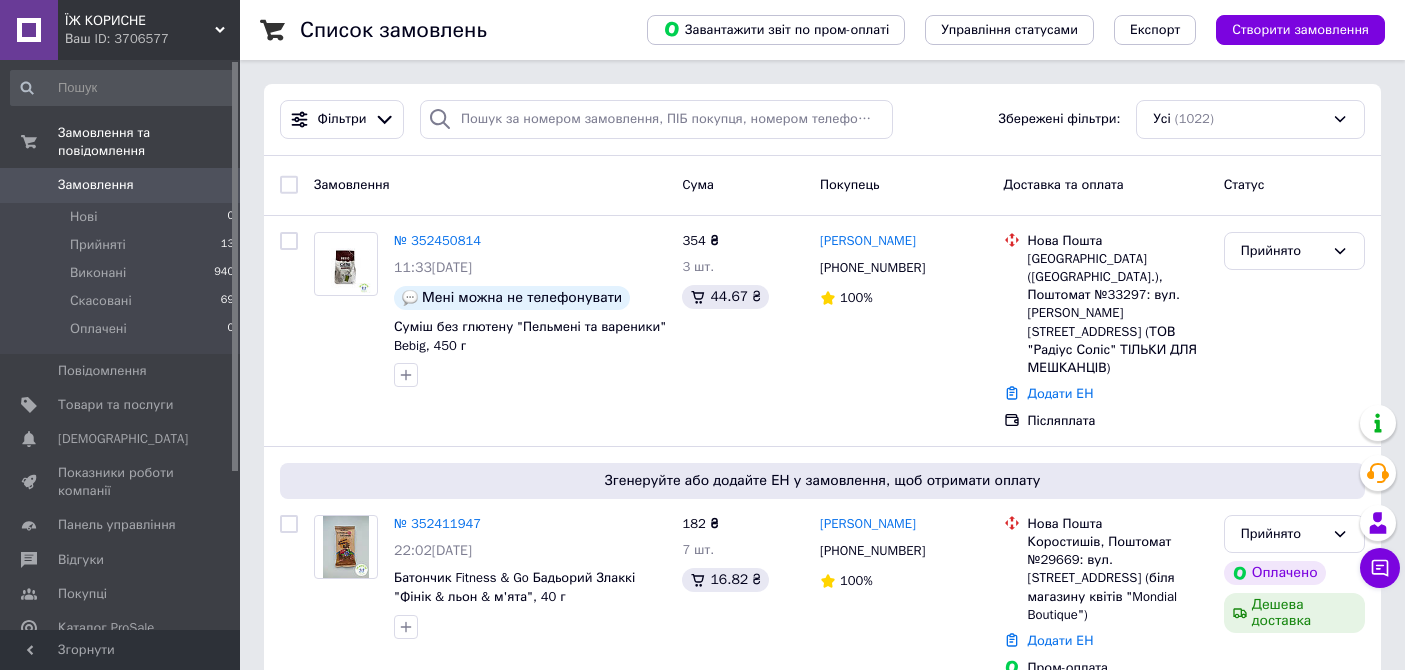 scroll, scrollTop: 0, scrollLeft: 0, axis: both 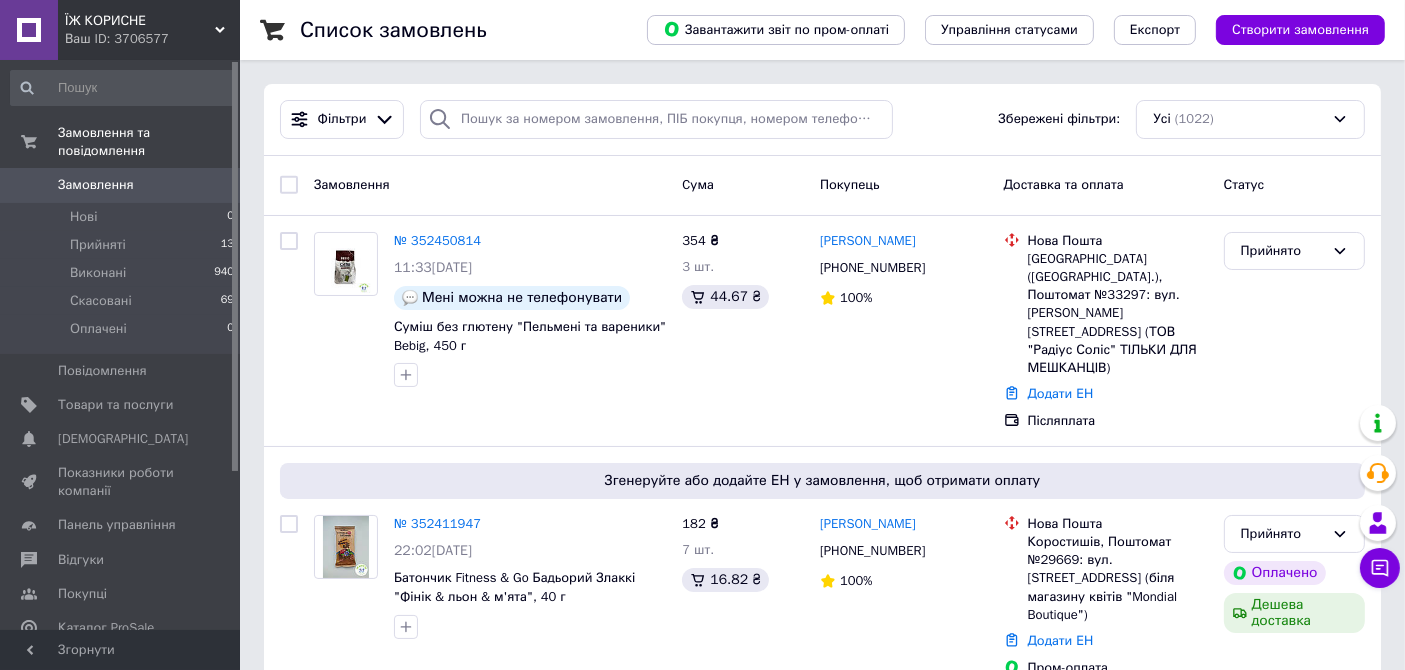 click on "Замовлення" at bounding box center (121, 185) 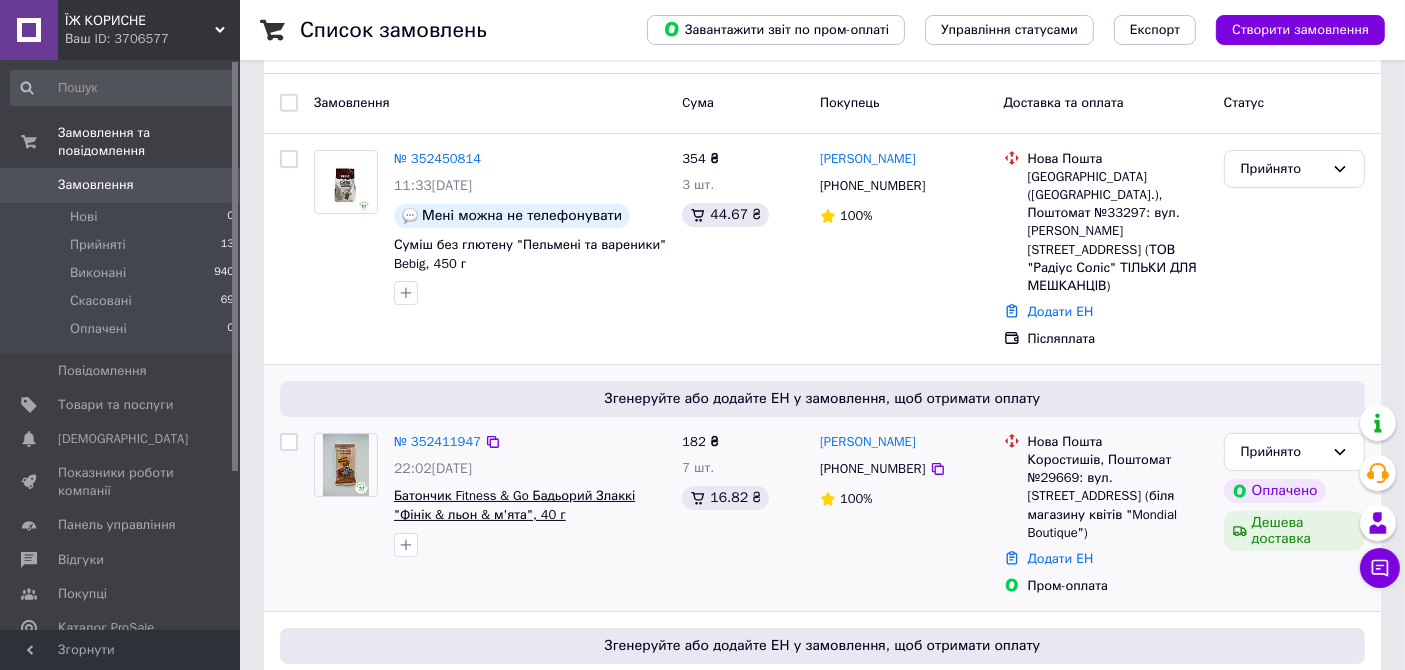 scroll, scrollTop: 111, scrollLeft: 0, axis: vertical 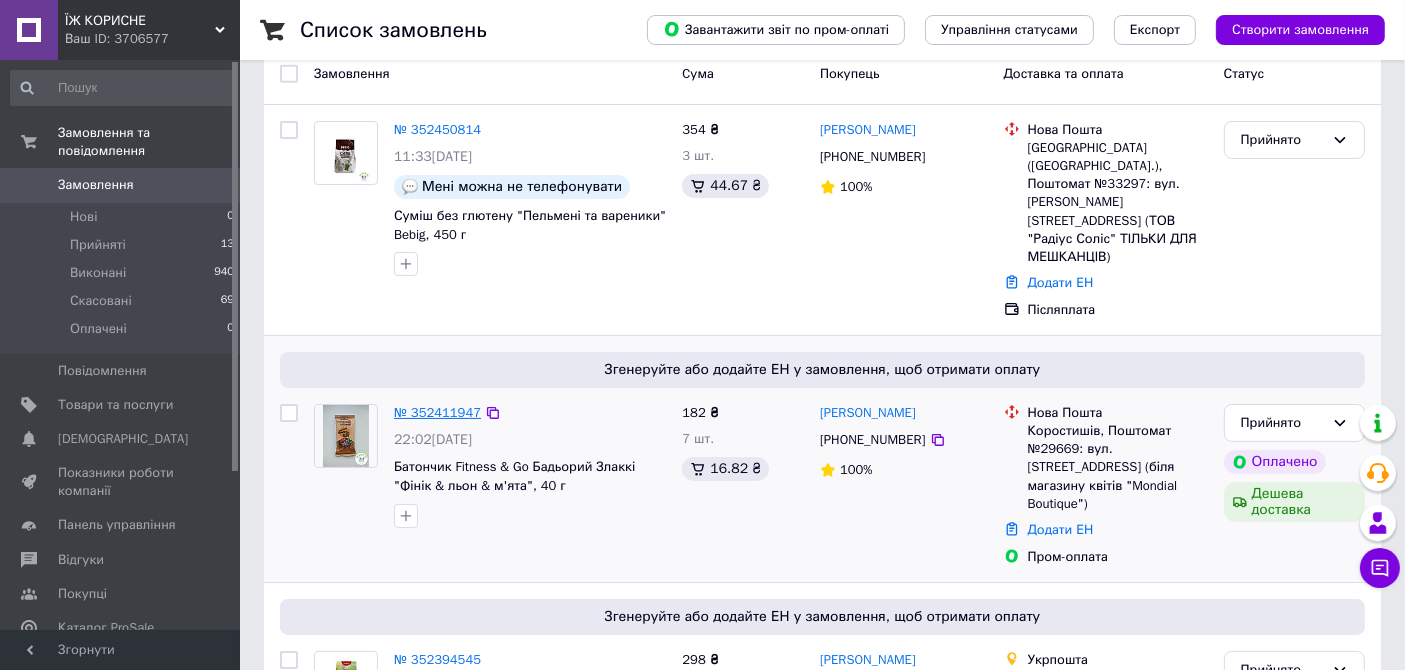 click on "№ 352411947" at bounding box center (437, 412) 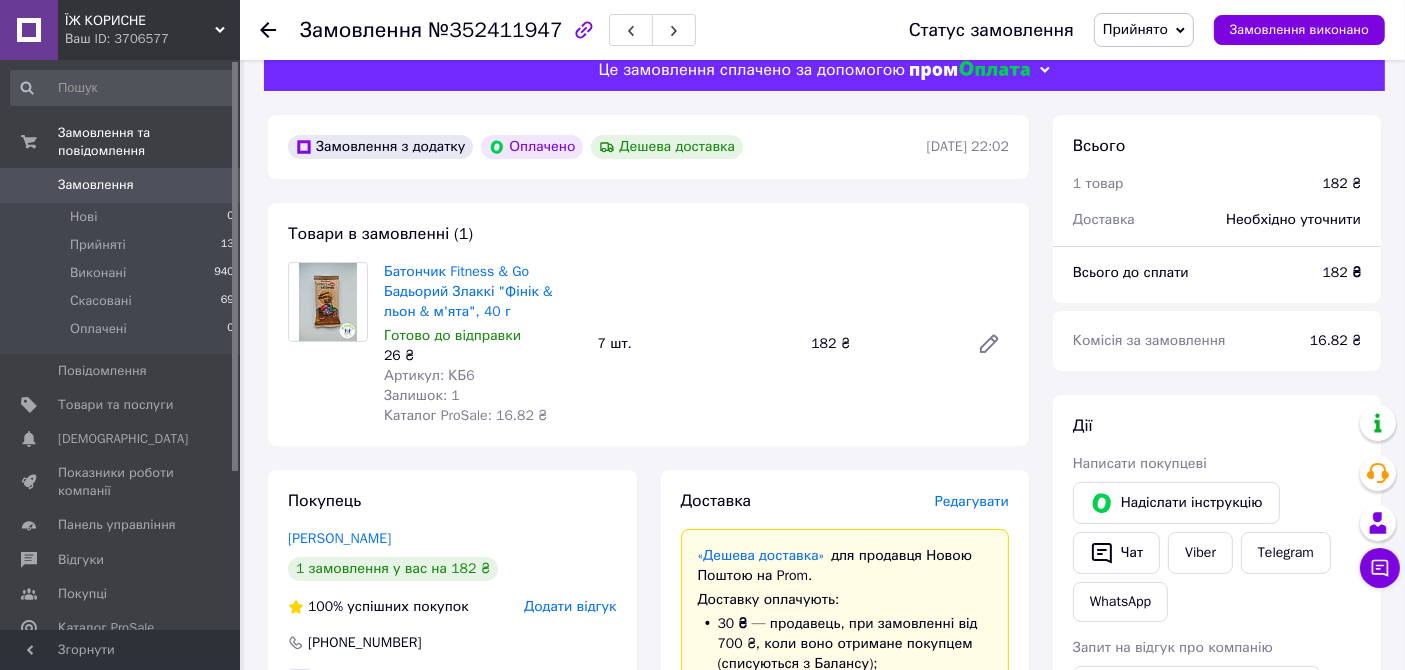 scroll, scrollTop: 444, scrollLeft: 0, axis: vertical 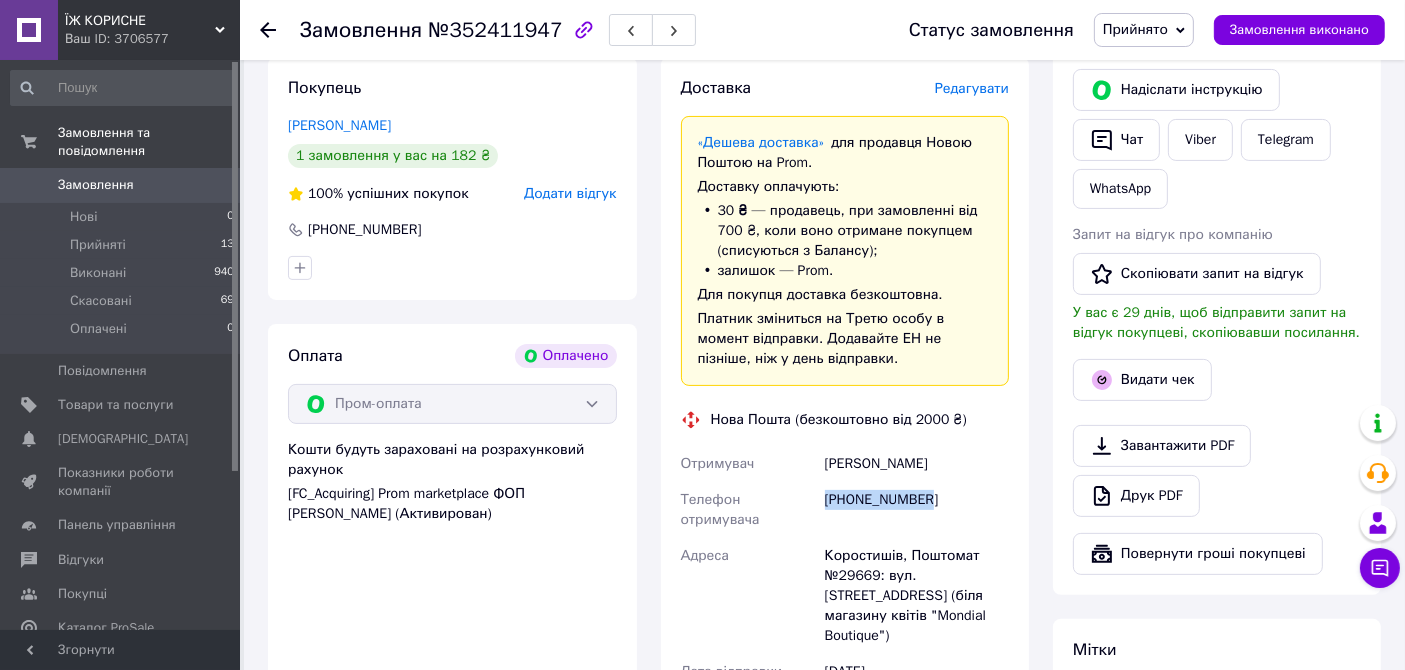 drag, startPoint x: 923, startPoint y: 498, endPoint x: 828, endPoint y: 505, distance: 95.257545 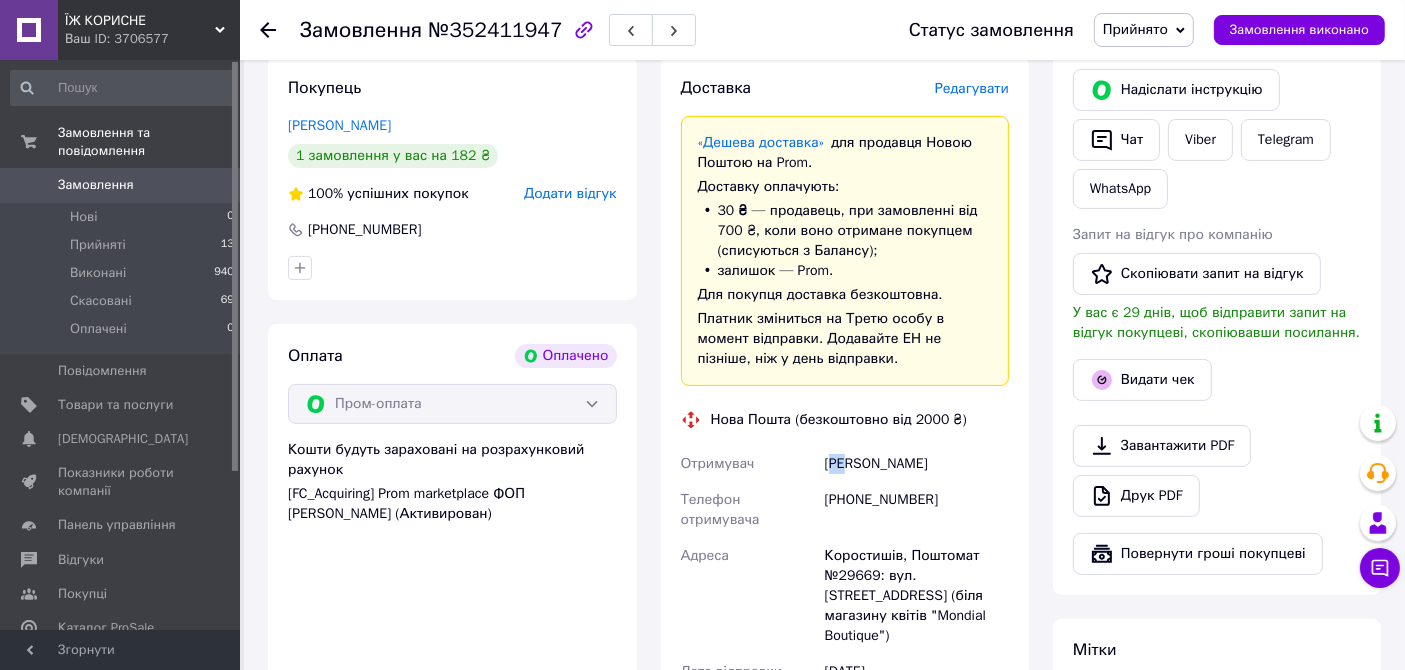 drag, startPoint x: 826, startPoint y: 466, endPoint x: 840, endPoint y: 465, distance: 14.035668 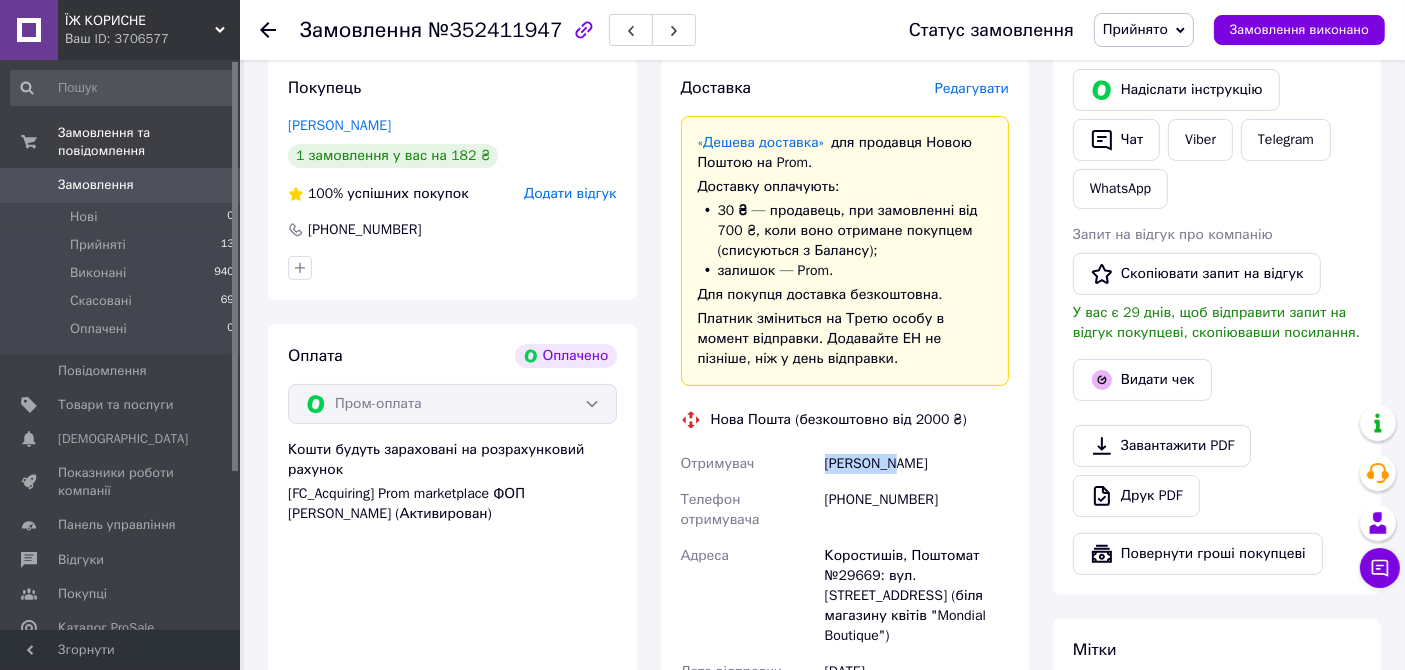 drag, startPoint x: 822, startPoint y: 465, endPoint x: 883, endPoint y: 464, distance: 61.008198 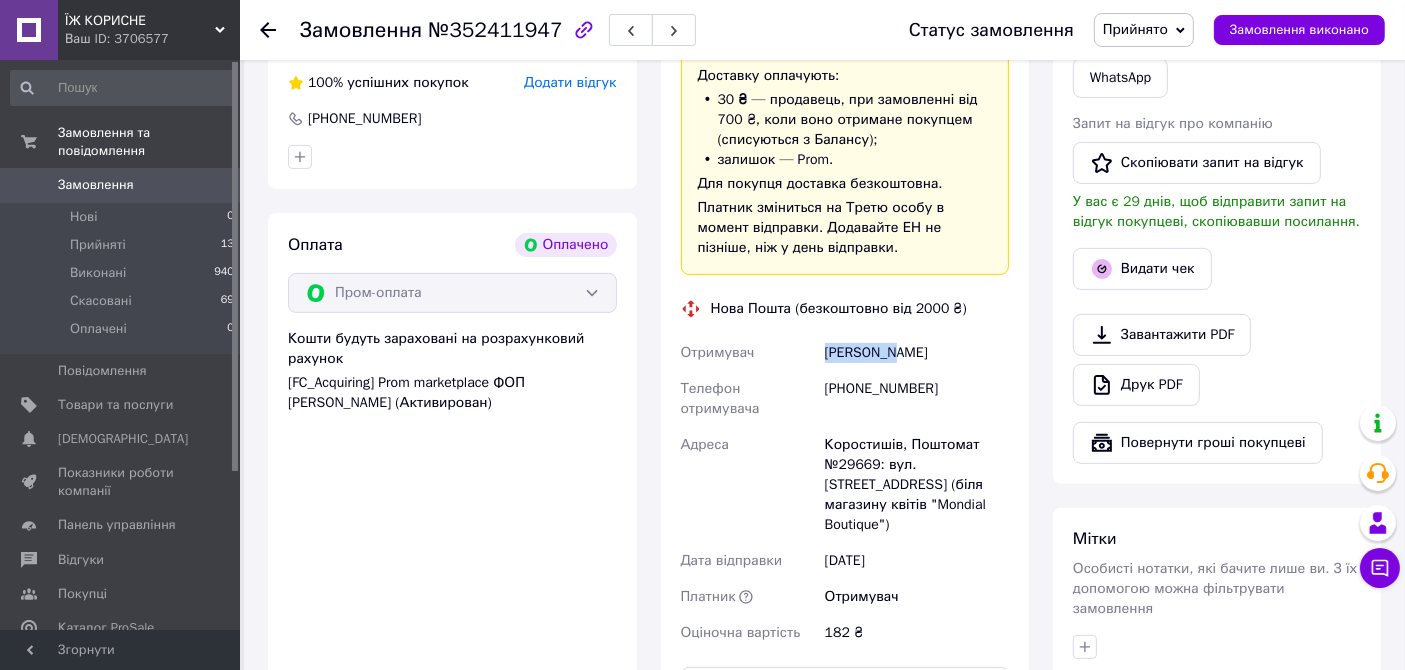 scroll, scrollTop: 666, scrollLeft: 0, axis: vertical 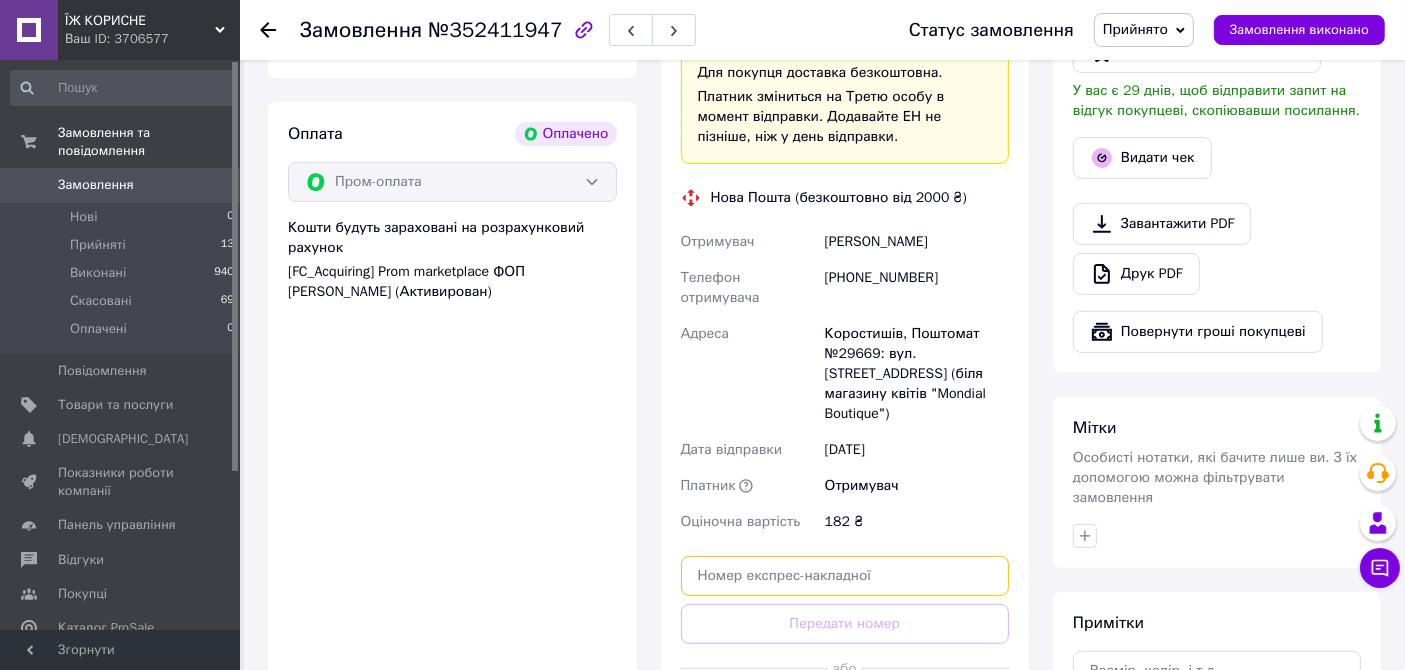 click at bounding box center (845, 576) 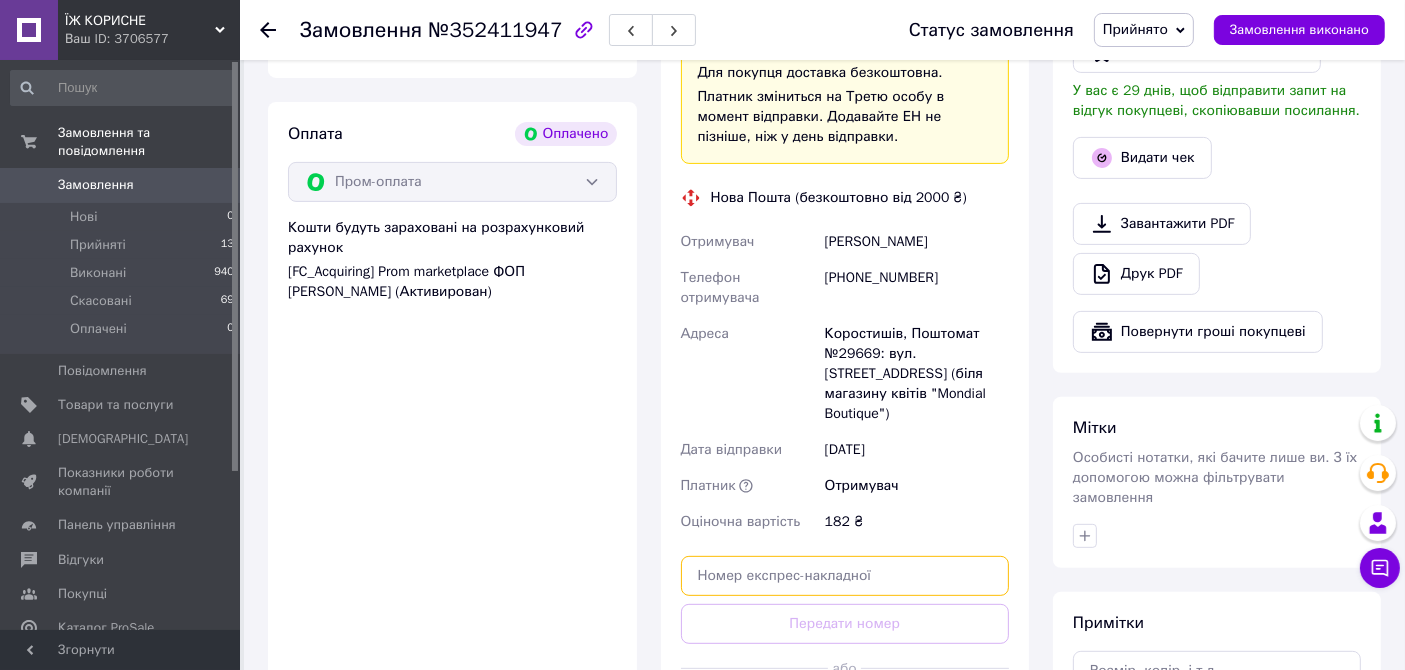 paste on "20451204790872" 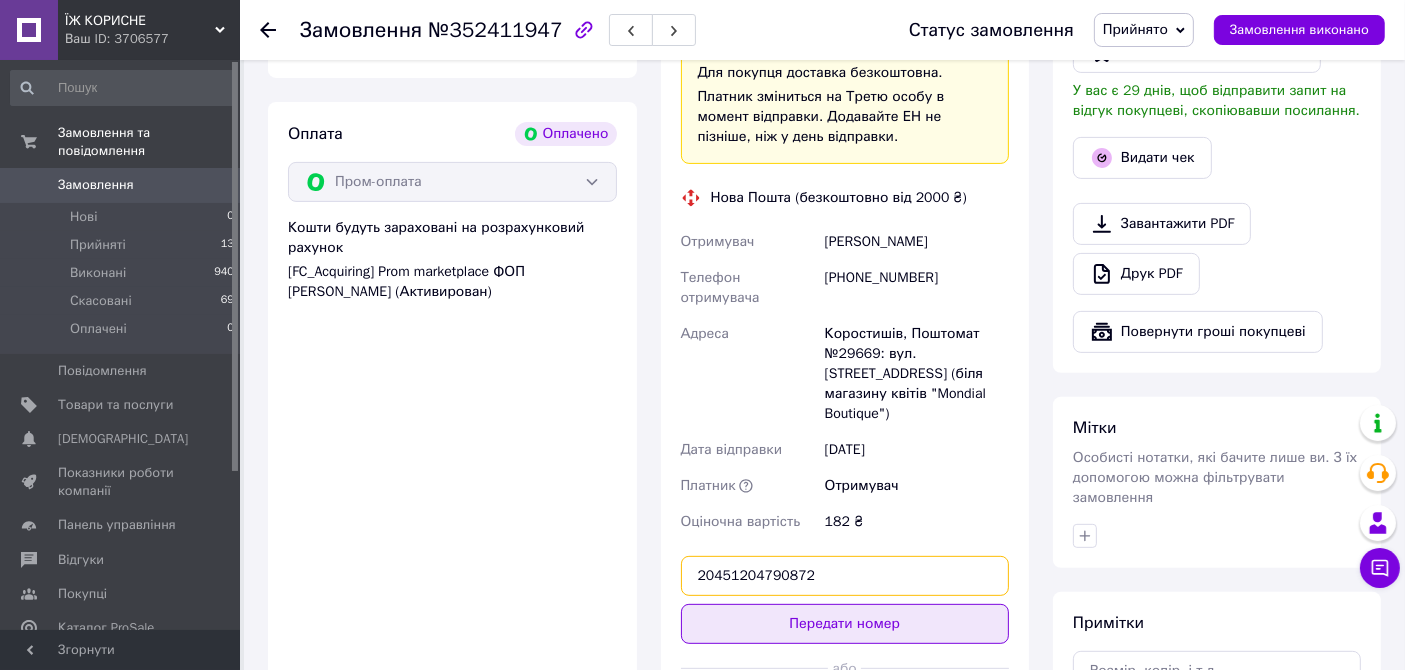 type on "20451204790872" 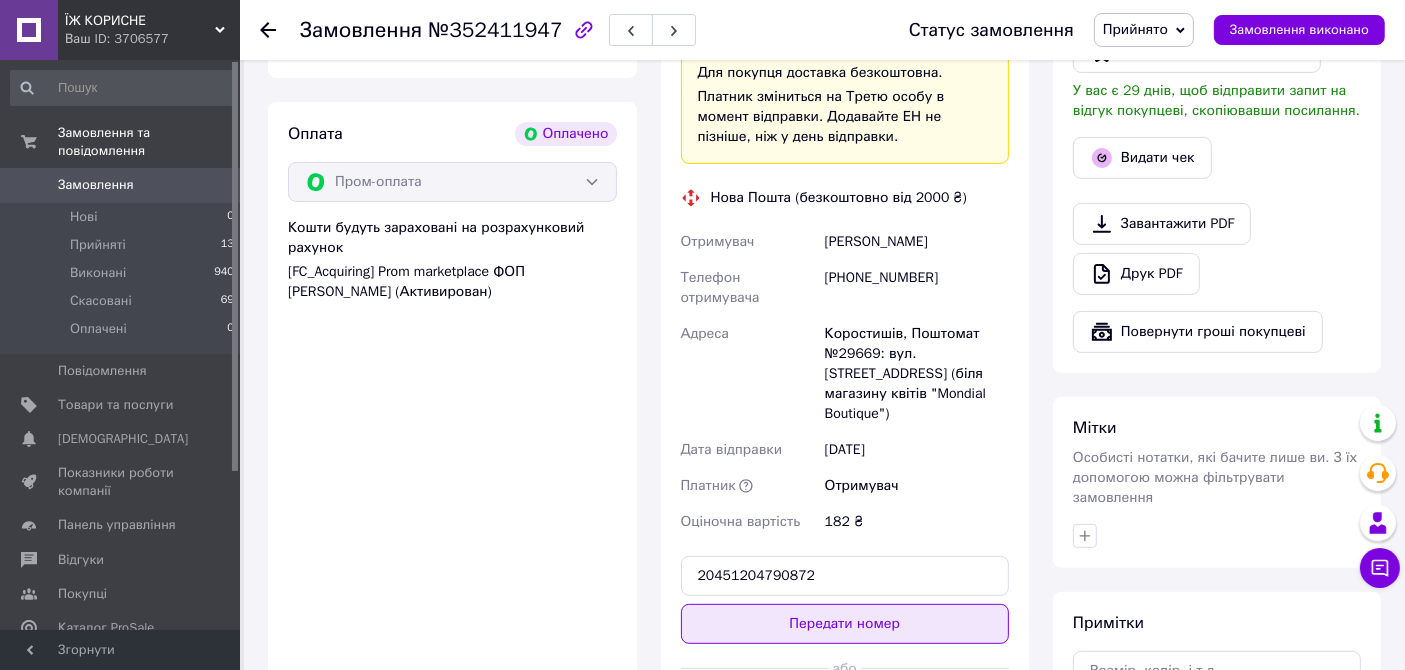 click on "Передати номер" at bounding box center [845, 624] 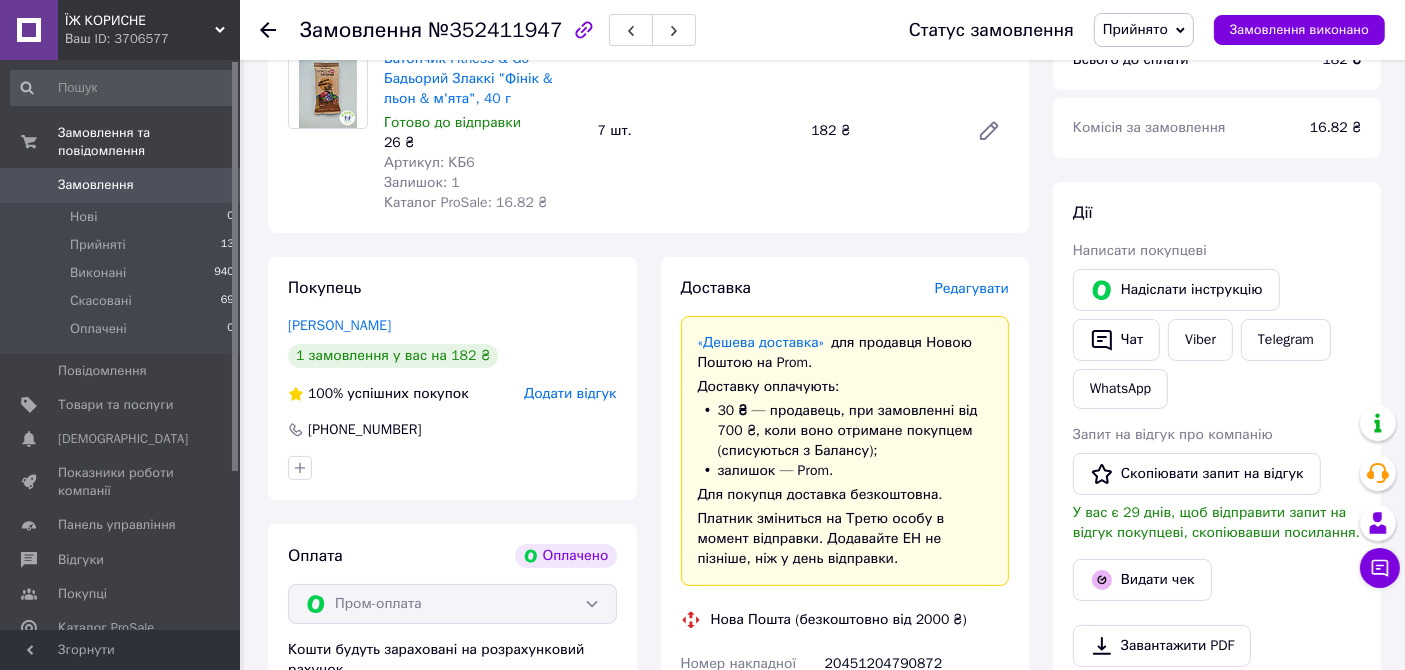 scroll, scrollTop: 222, scrollLeft: 0, axis: vertical 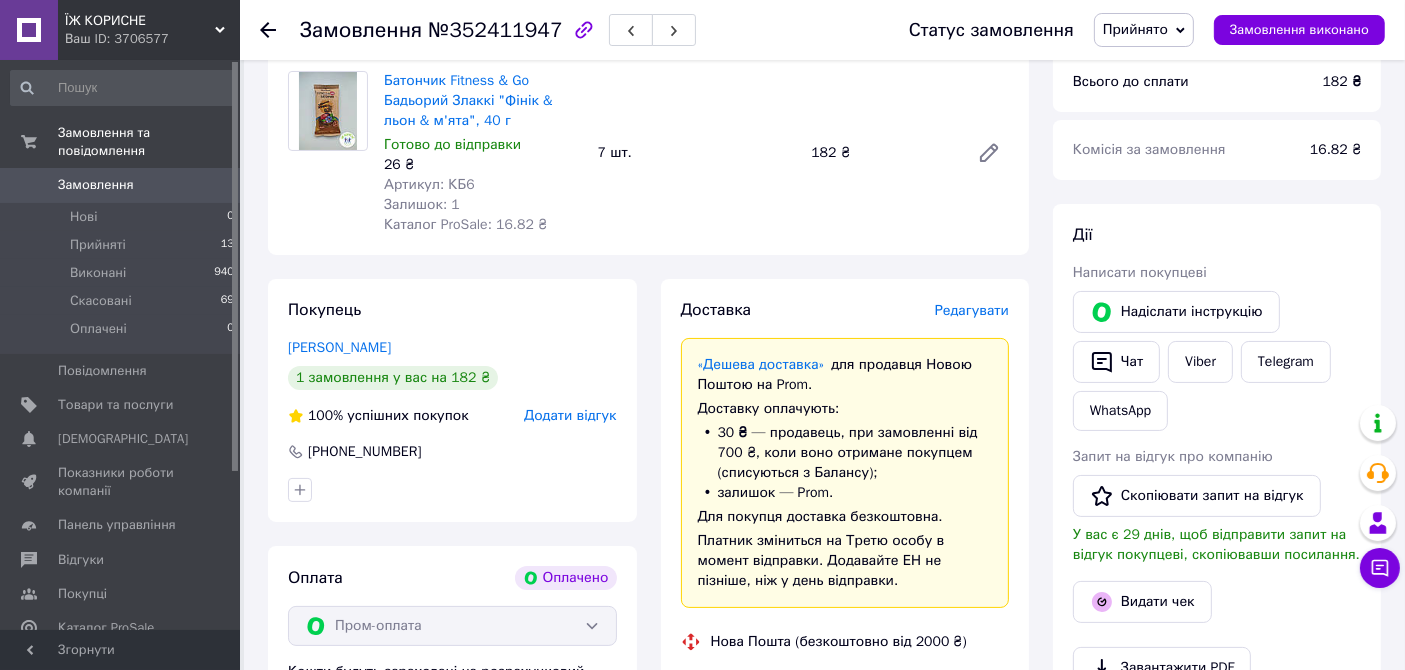 click on "Замовлення" at bounding box center (121, 185) 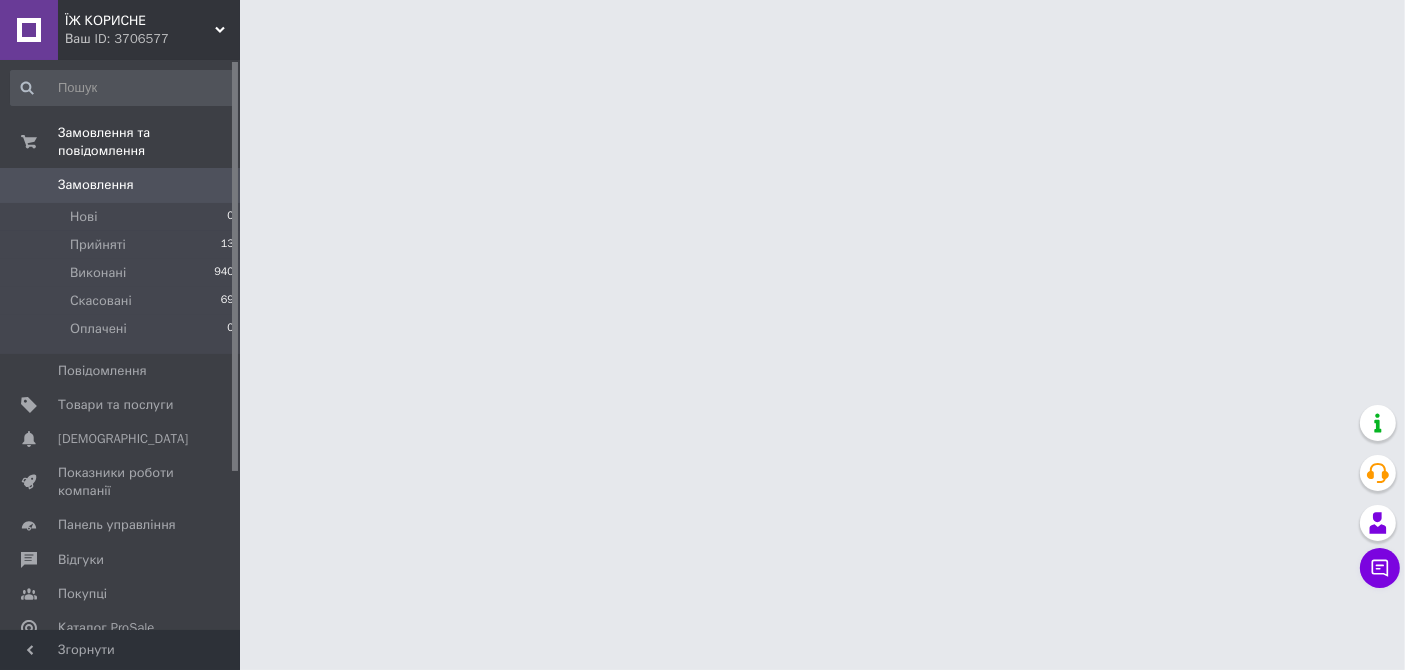scroll, scrollTop: 0, scrollLeft: 0, axis: both 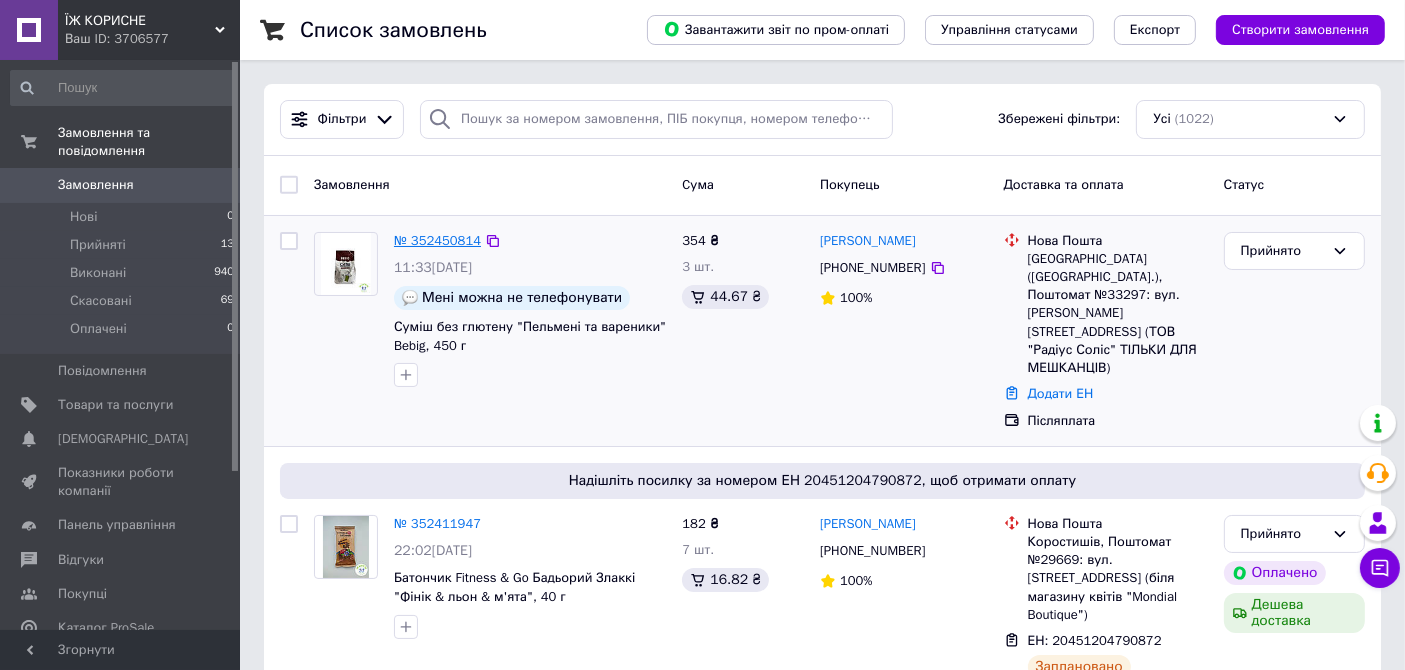 click on "№ 352450814" at bounding box center (437, 240) 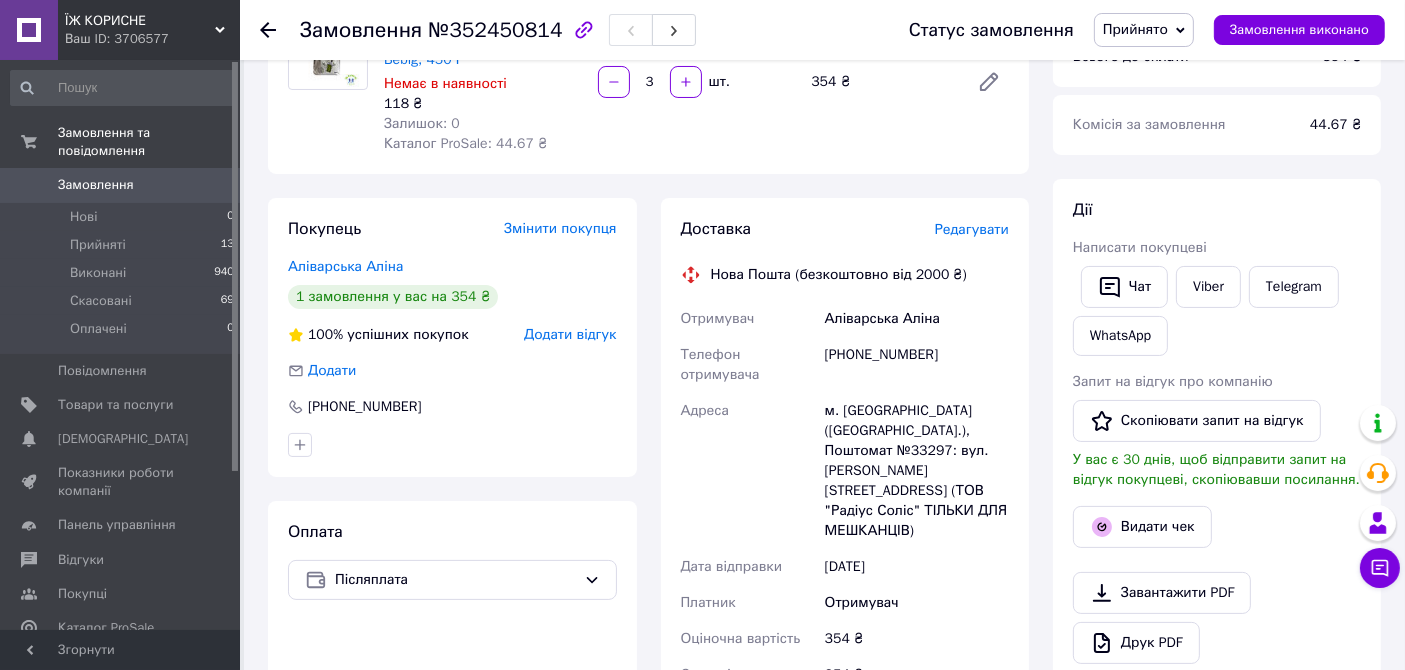 scroll, scrollTop: 222, scrollLeft: 0, axis: vertical 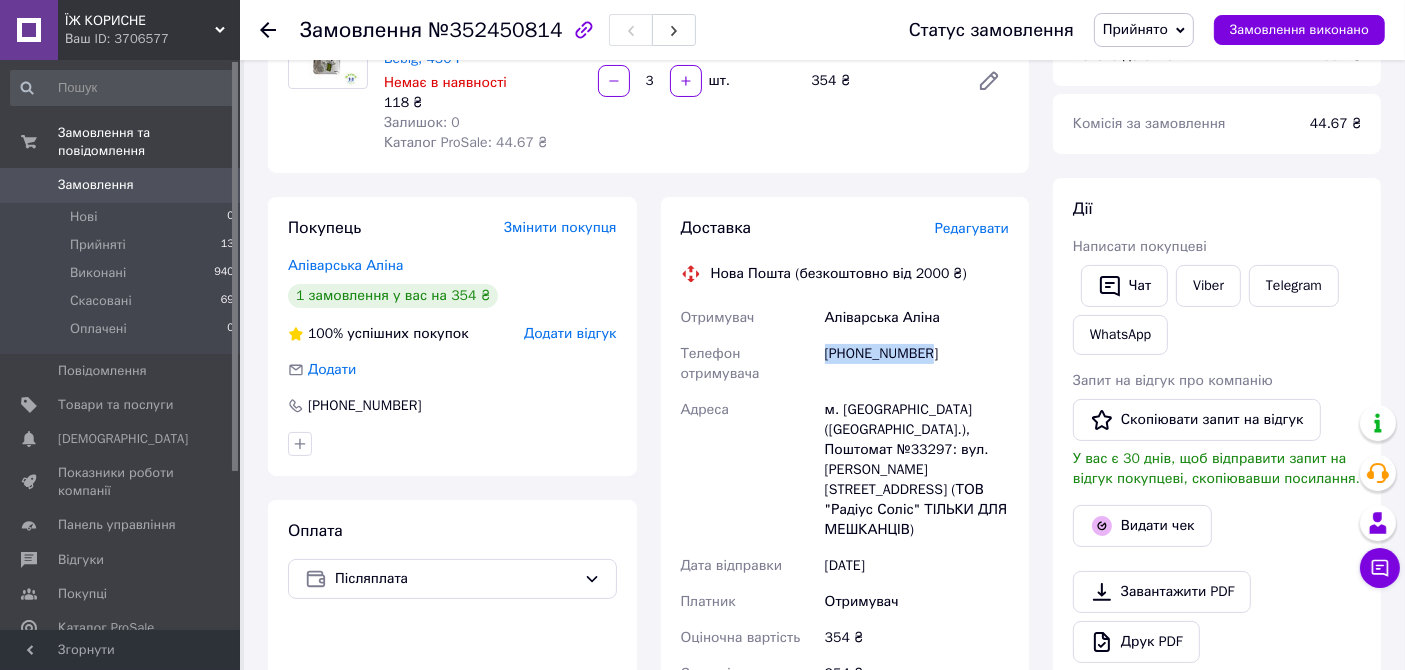 drag, startPoint x: 924, startPoint y: 334, endPoint x: 820, endPoint y: 345, distance: 104.58012 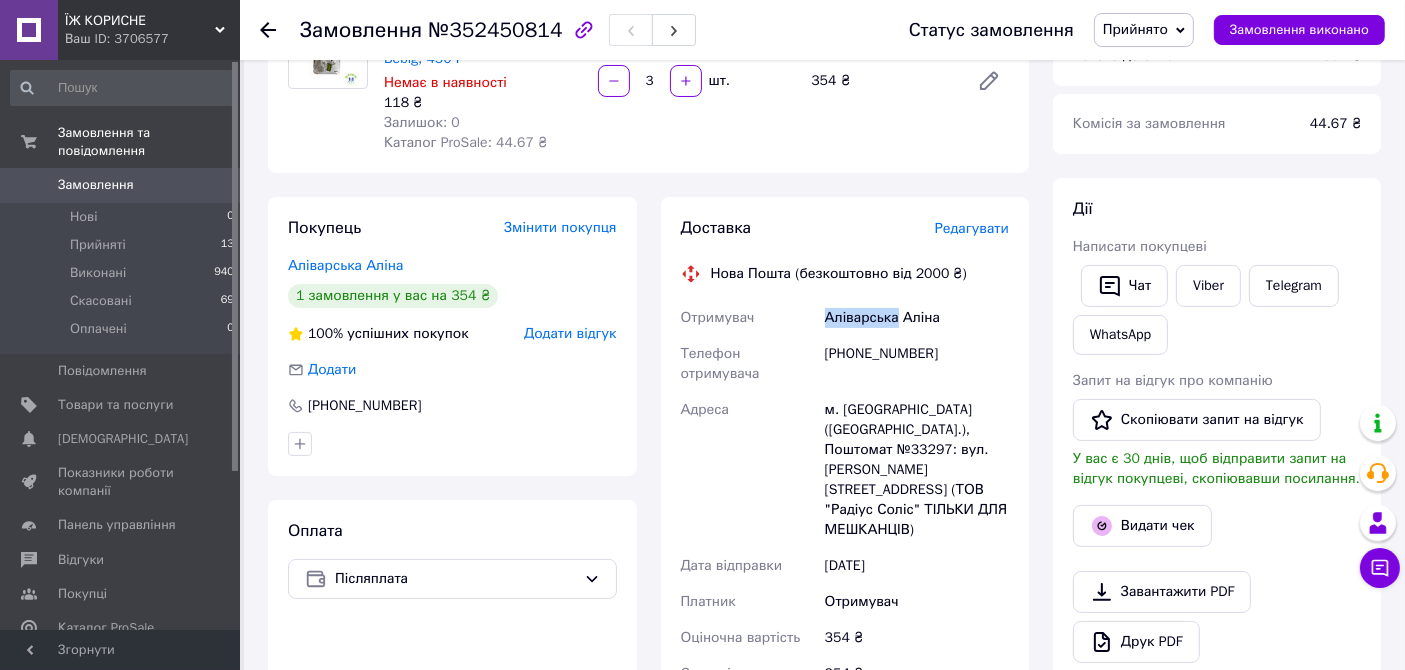 drag, startPoint x: 827, startPoint y: 292, endPoint x: 896, endPoint y: 297, distance: 69.18092 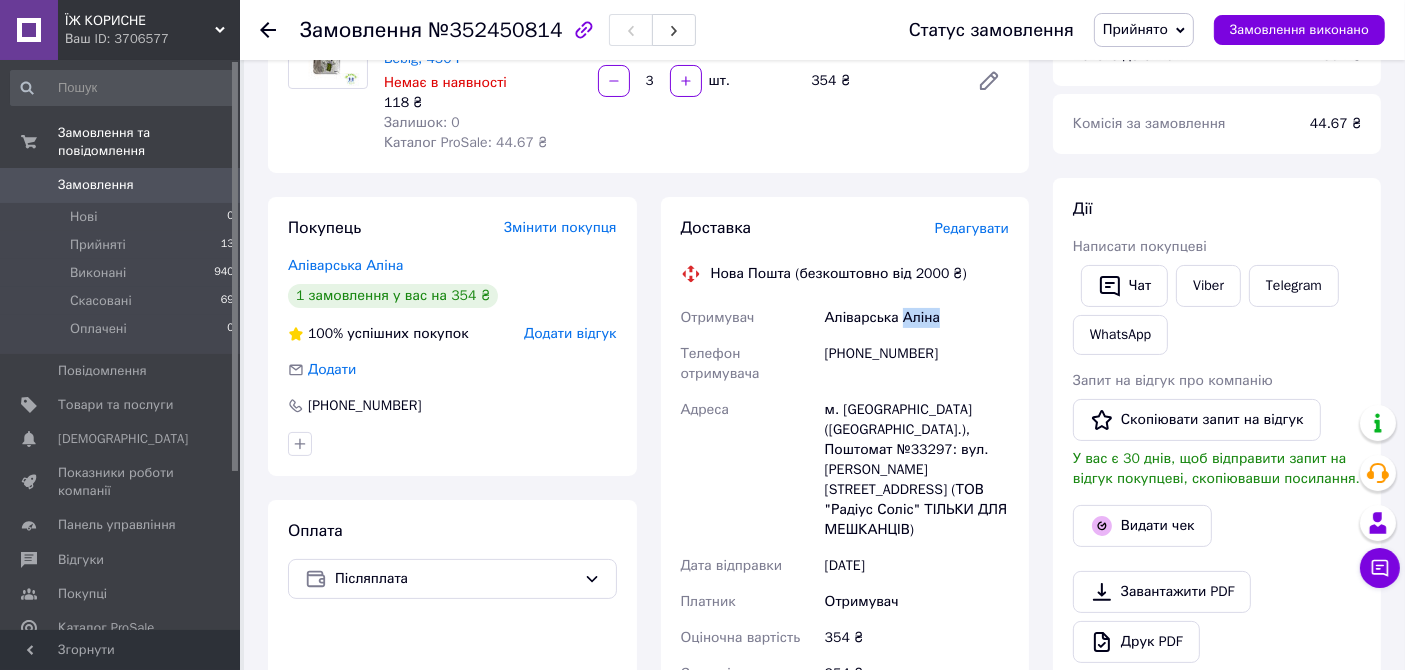 drag, startPoint x: 901, startPoint y: 297, endPoint x: 934, endPoint y: 298, distance: 33.01515 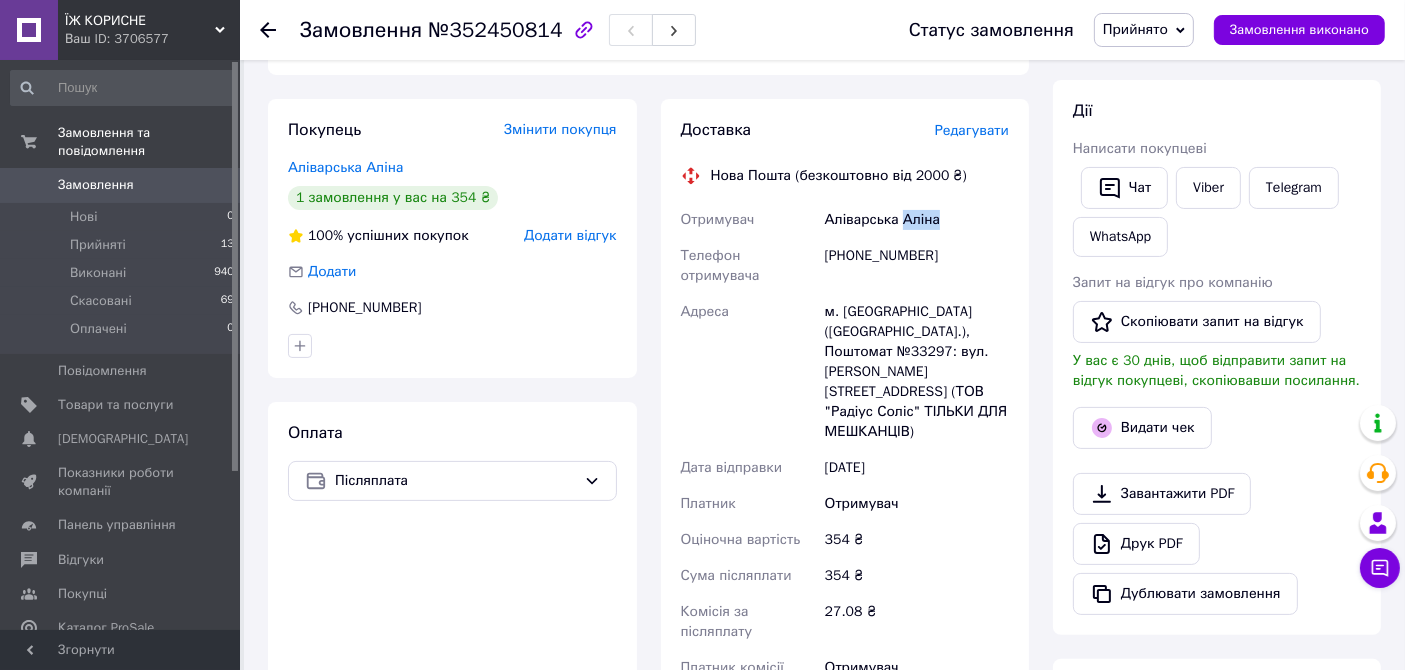 scroll, scrollTop: 444, scrollLeft: 0, axis: vertical 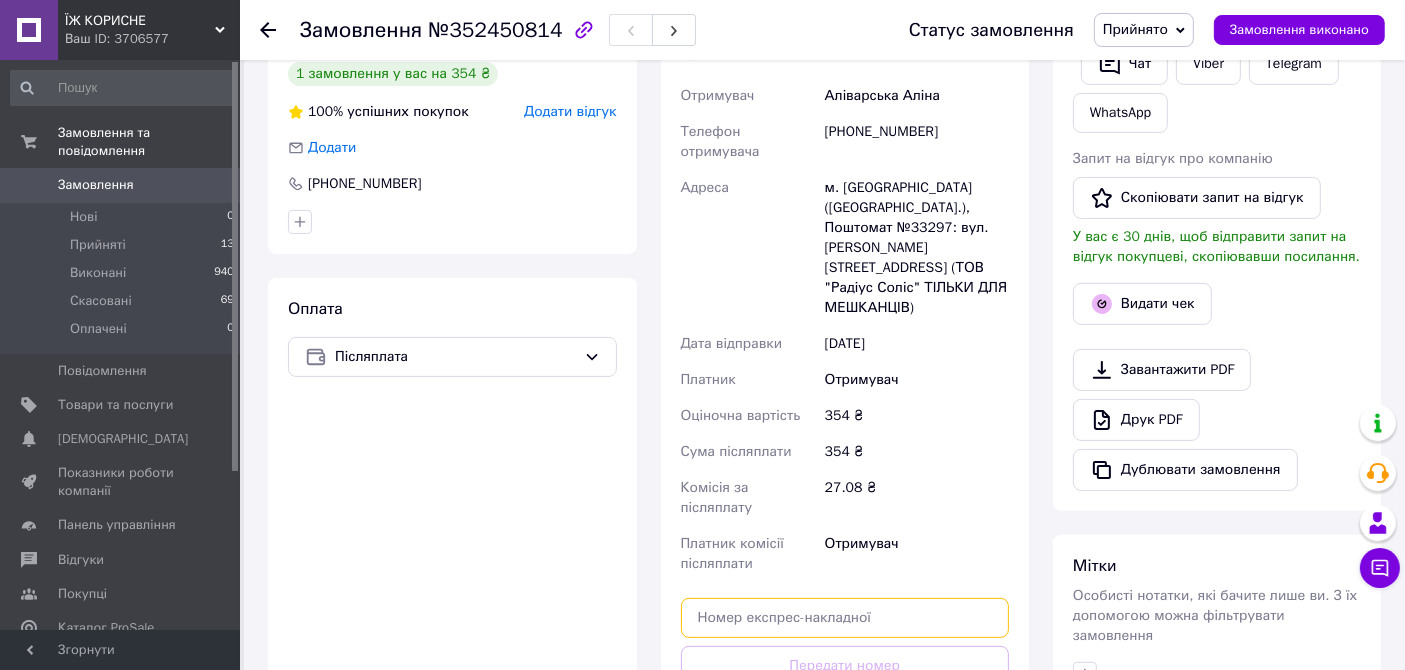 click at bounding box center (845, 618) 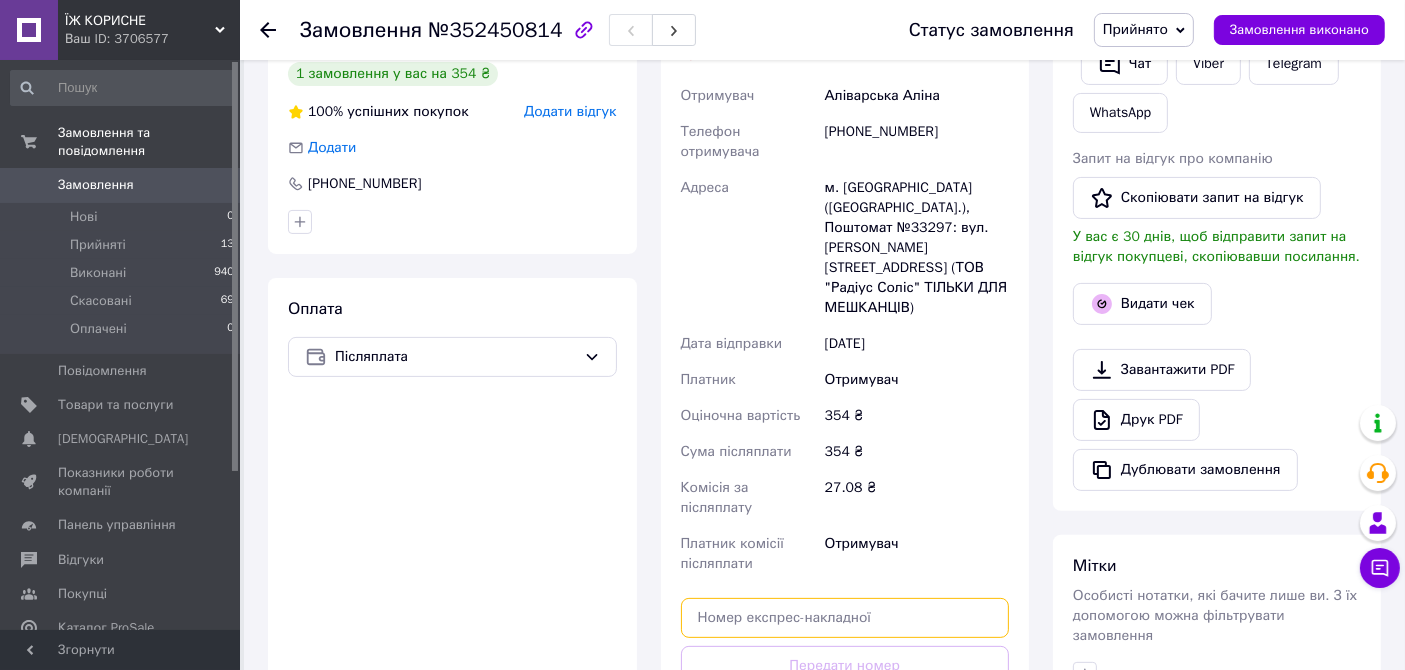 paste on "20451204793590" 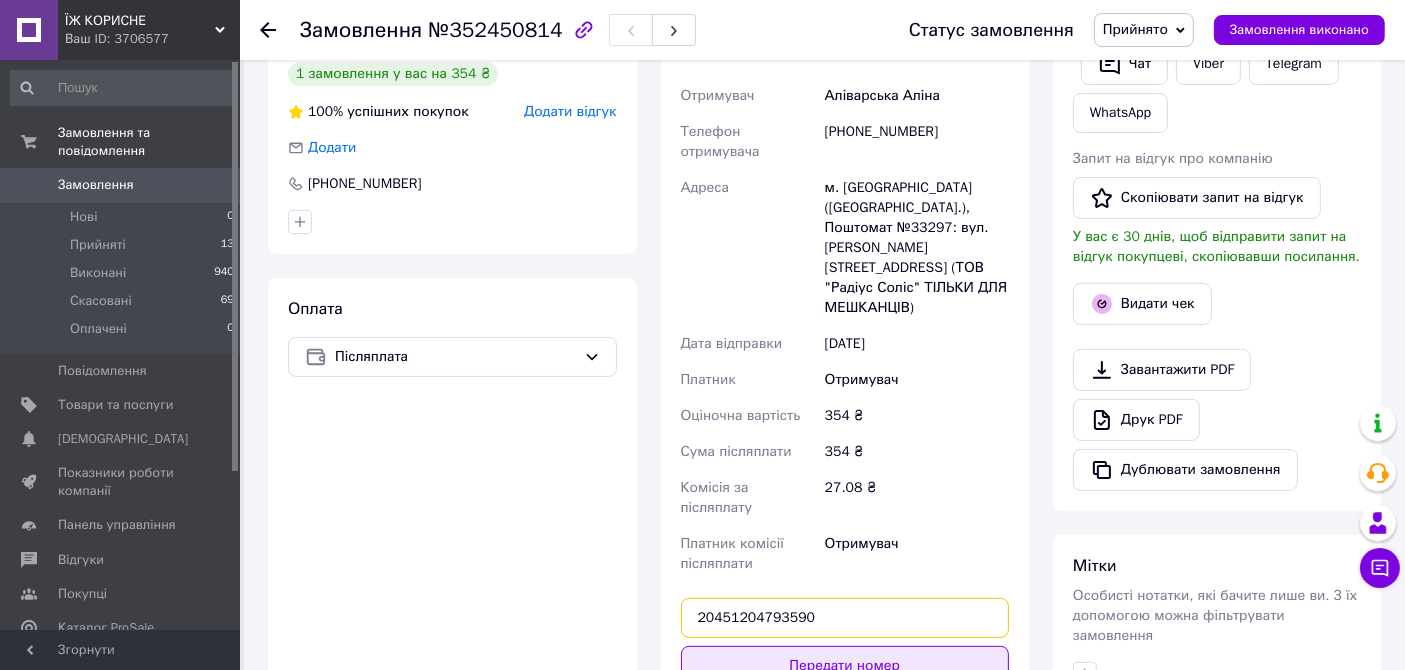 type on "20451204793590" 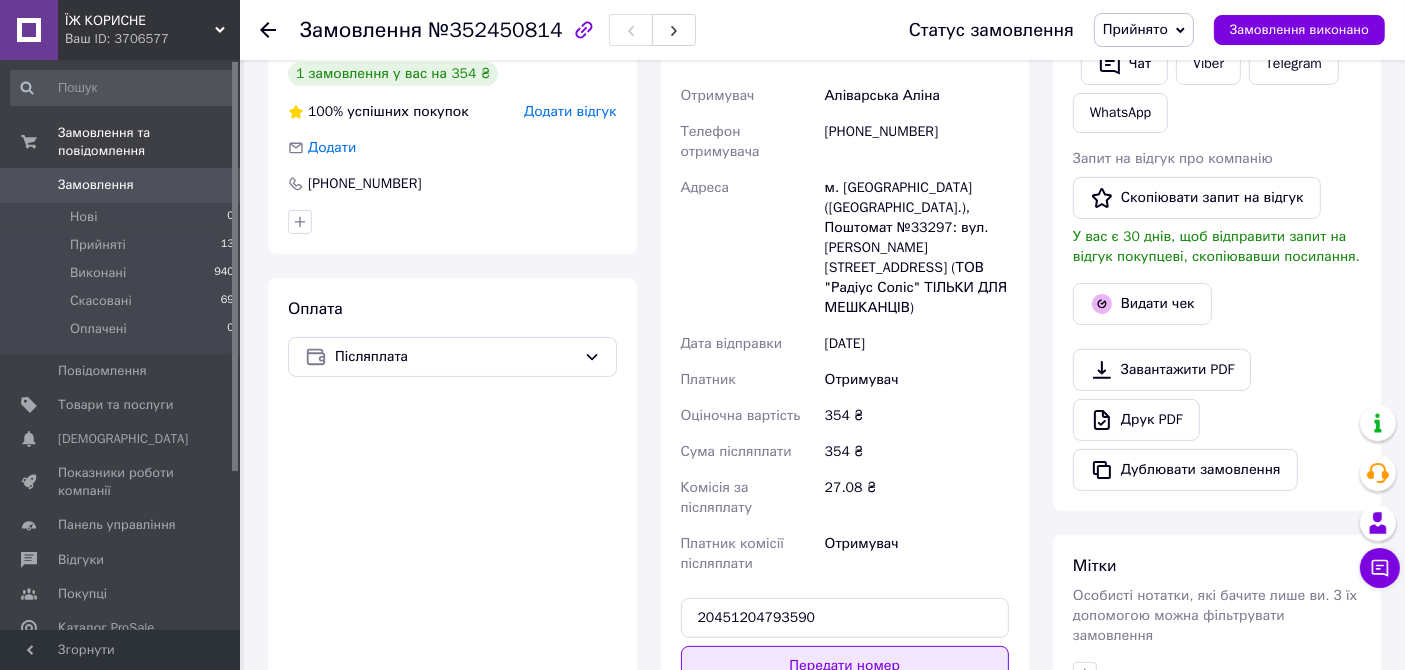 click on "Передати номер" at bounding box center [845, 666] 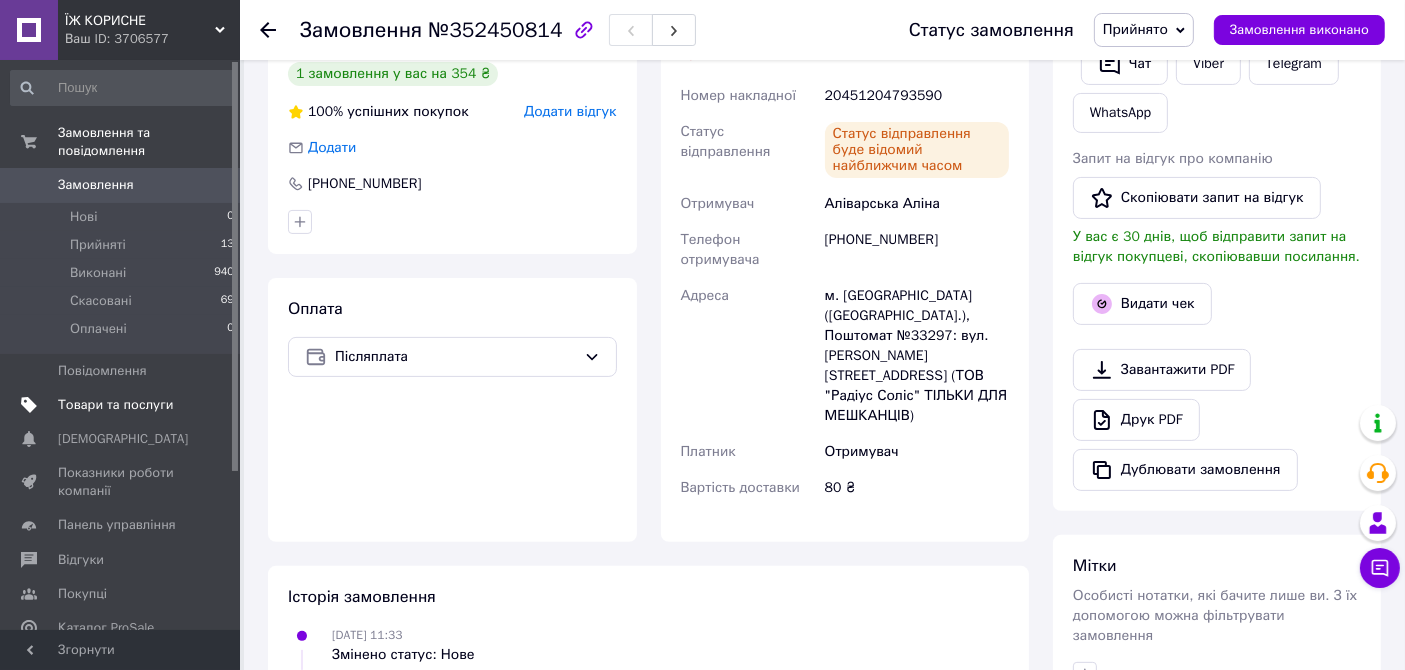 click on "Товари та послуги" at bounding box center [115, 405] 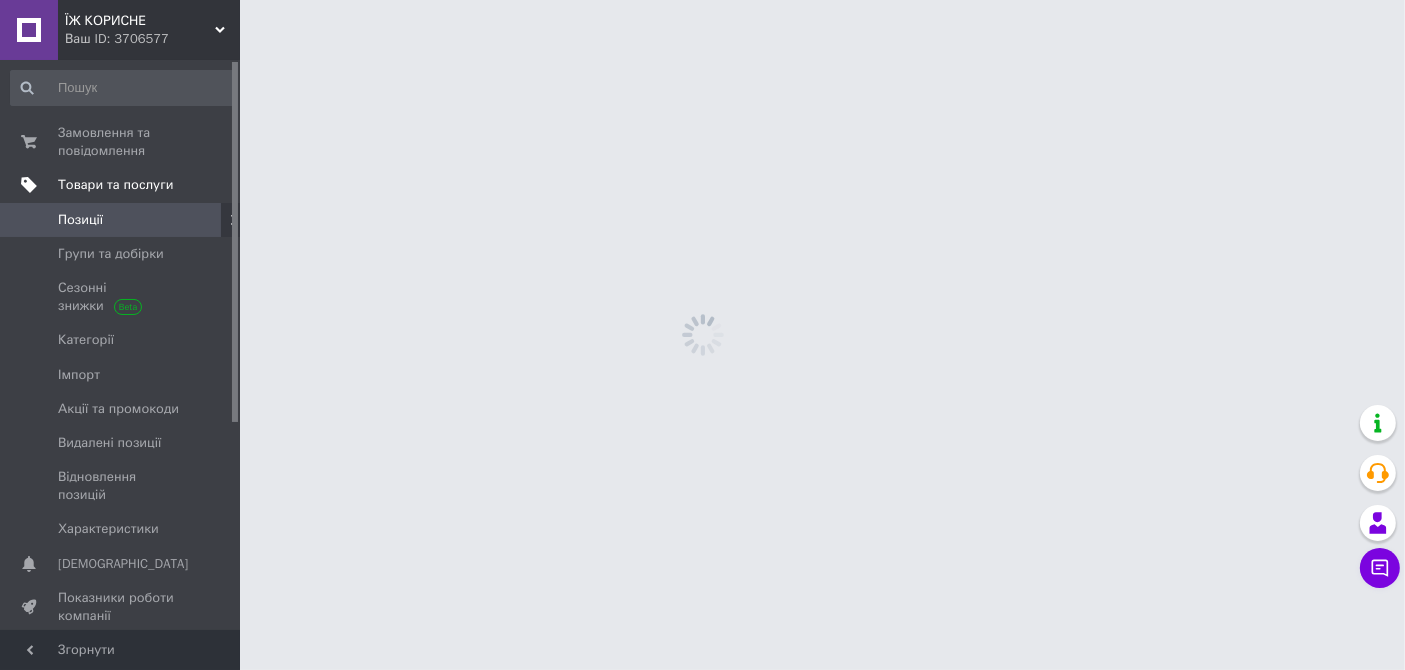 scroll, scrollTop: 0, scrollLeft: 0, axis: both 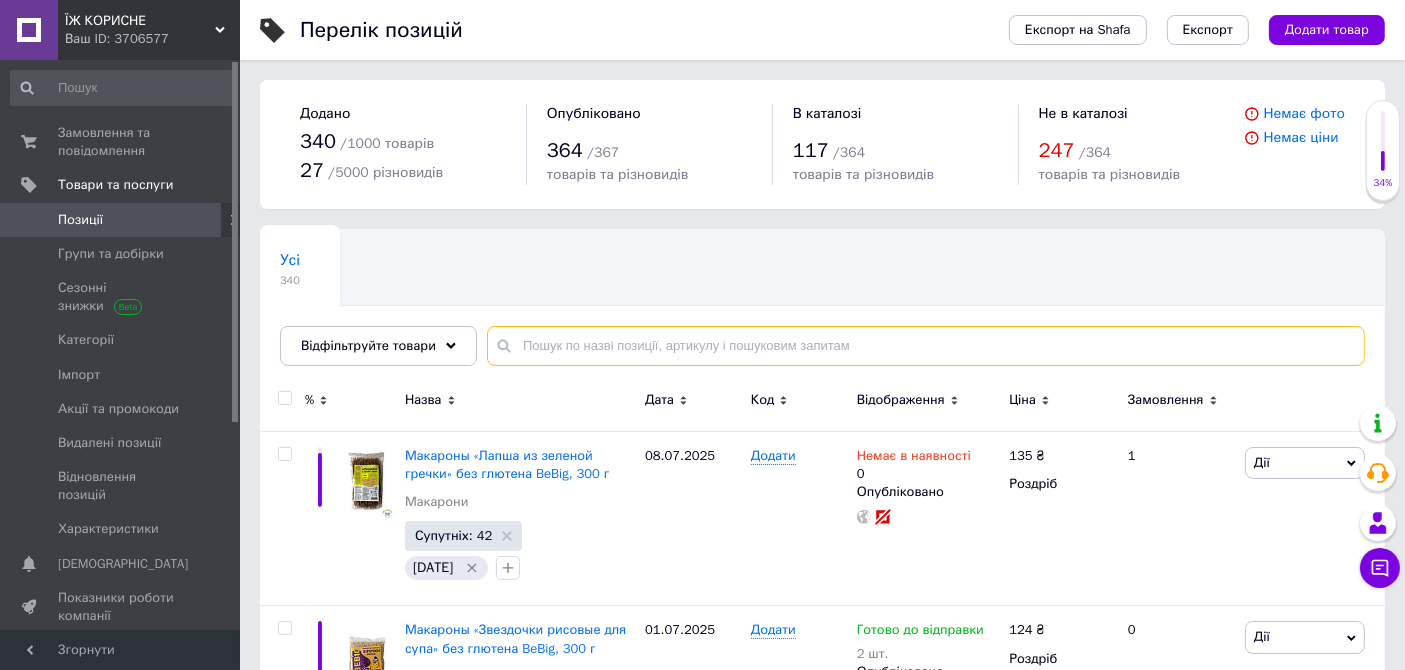 click at bounding box center (926, 346) 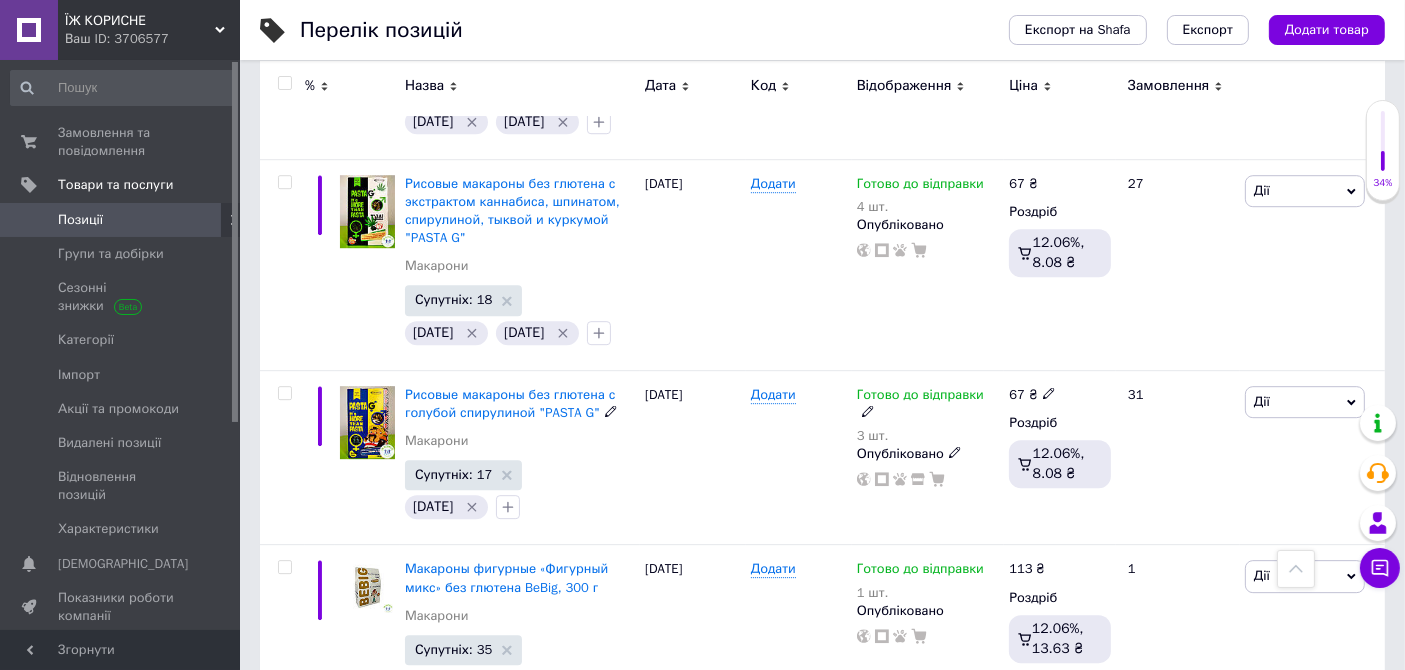 scroll, scrollTop: 6111, scrollLeft: 0, axis: vertical 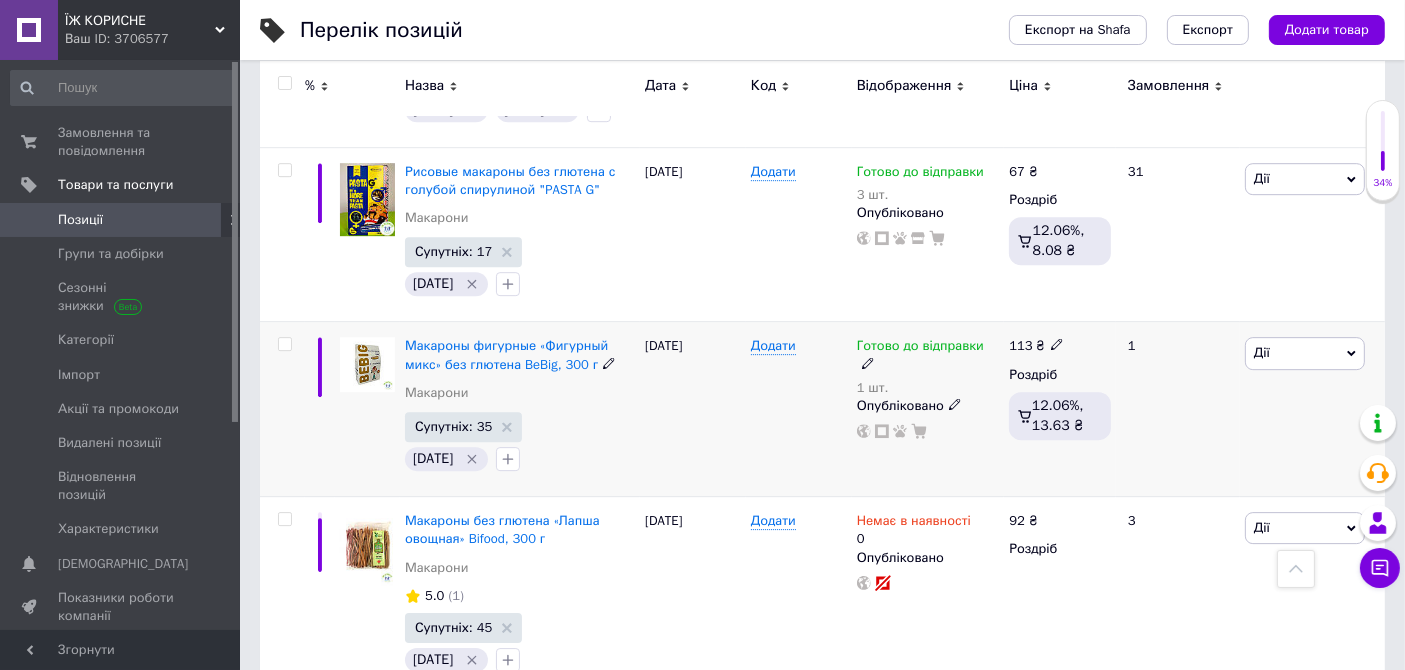 type on "[PERSON_NAME]" 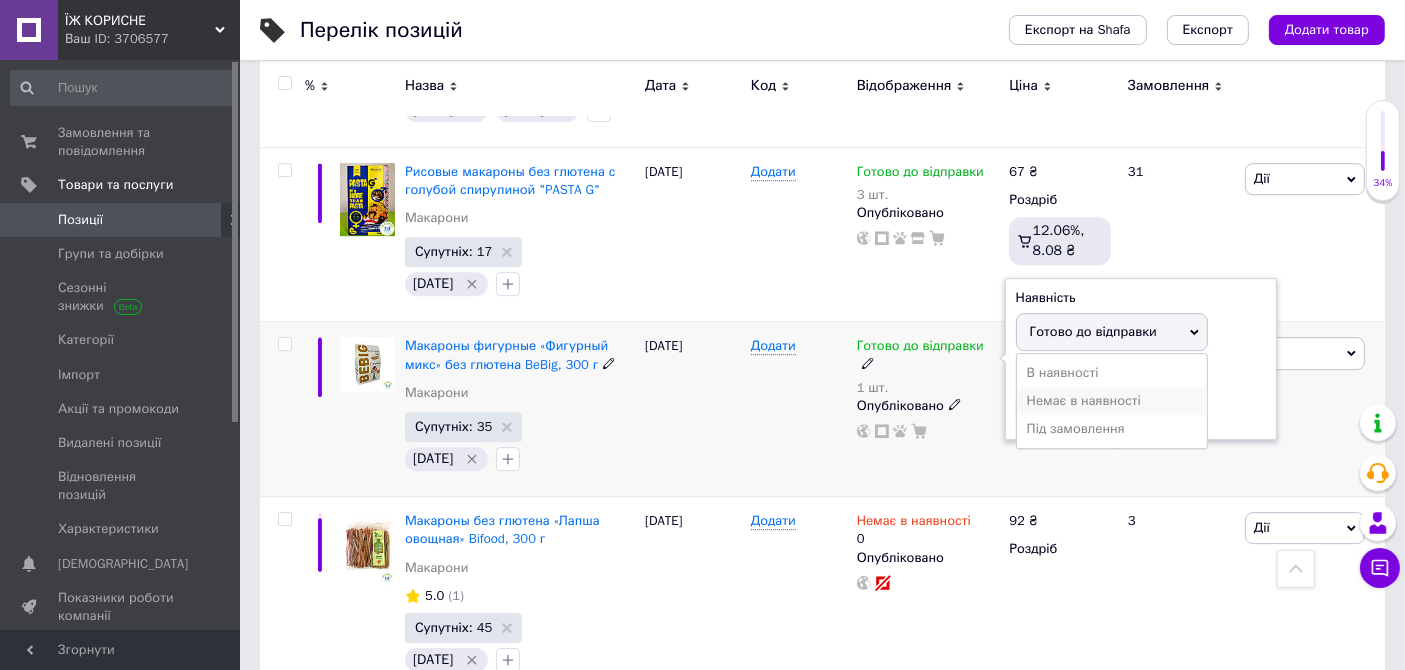 click on "Немає в наявності" at bounding box center [1112, 401] 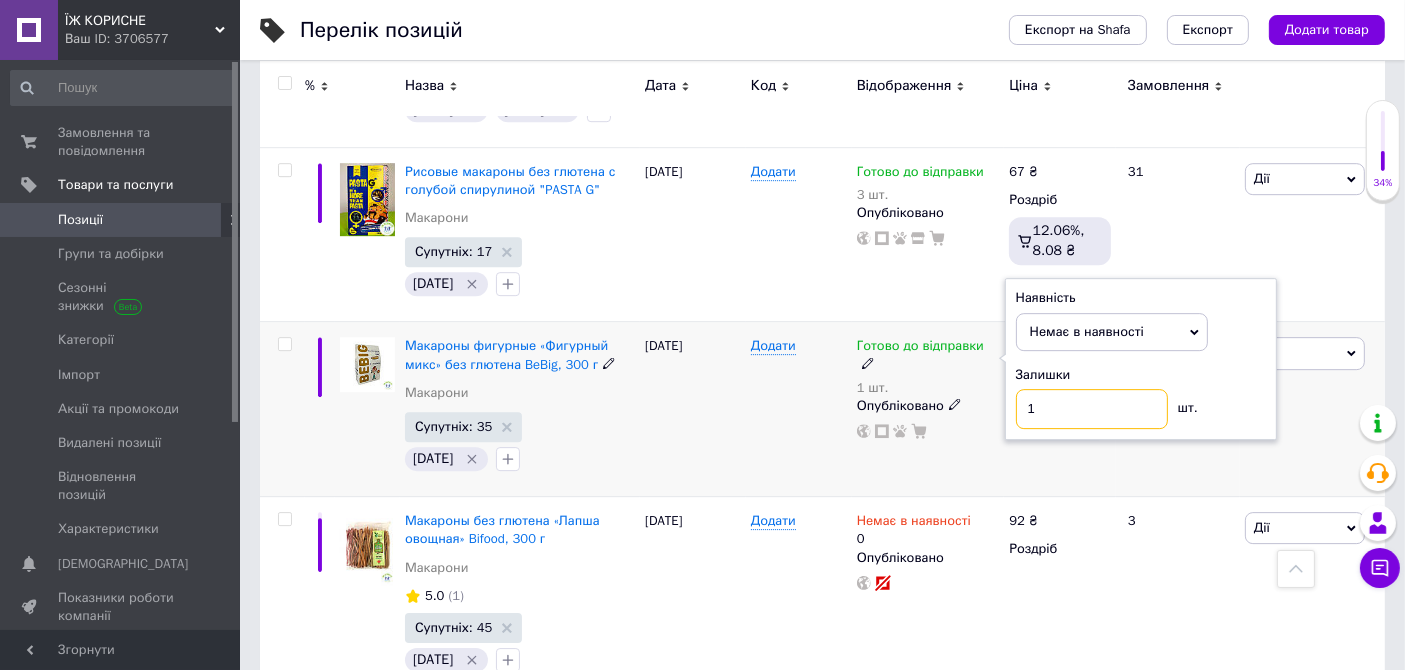 click on "1" at bounding box center (1092, 409) 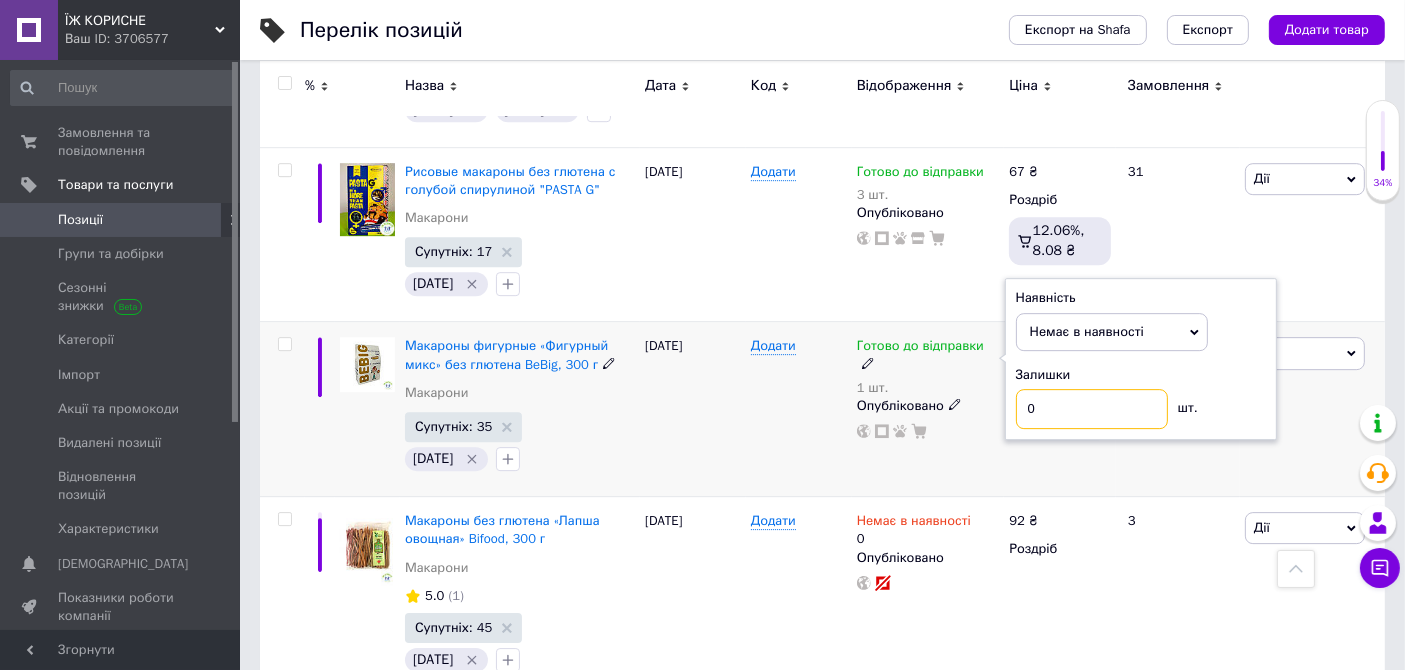 type on "0" 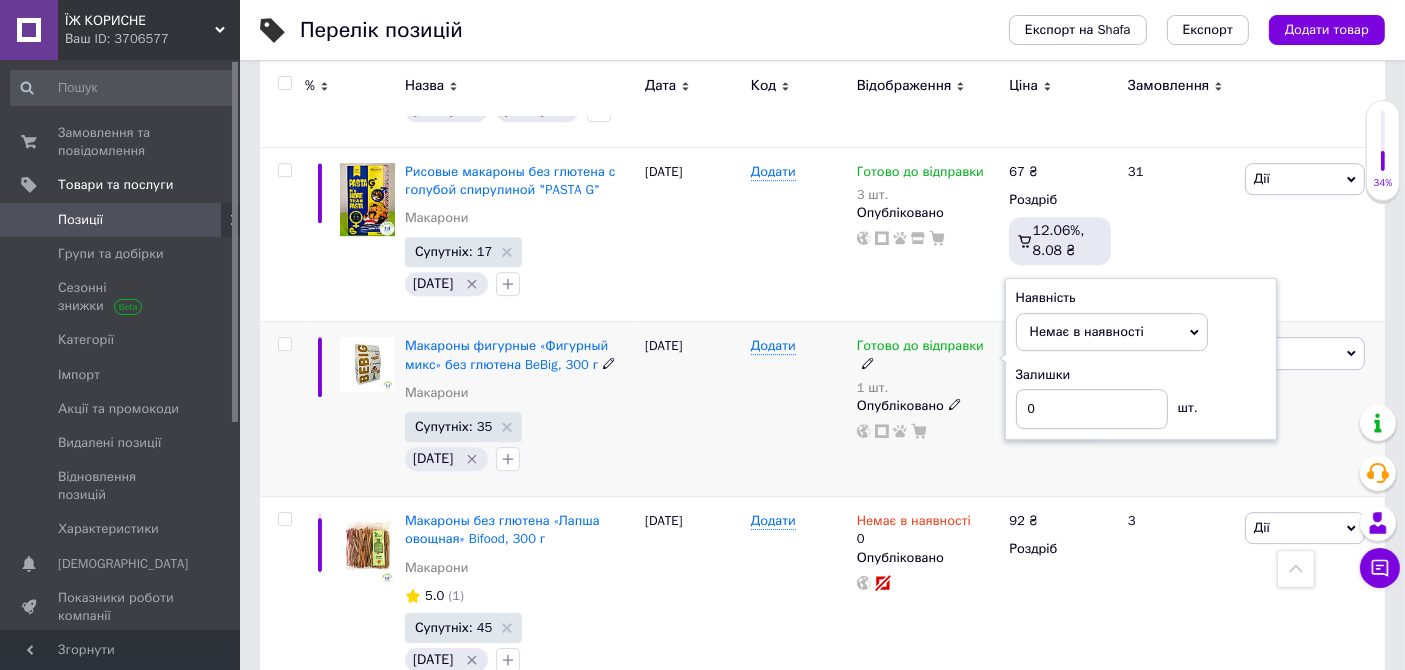click on "Готово до відправки 1 шт. Наявність Немає в наявності В наявності Під замовлення Готово до відправки Залишки 0 шт. Опубліковано" at bounding box center (928, 409) 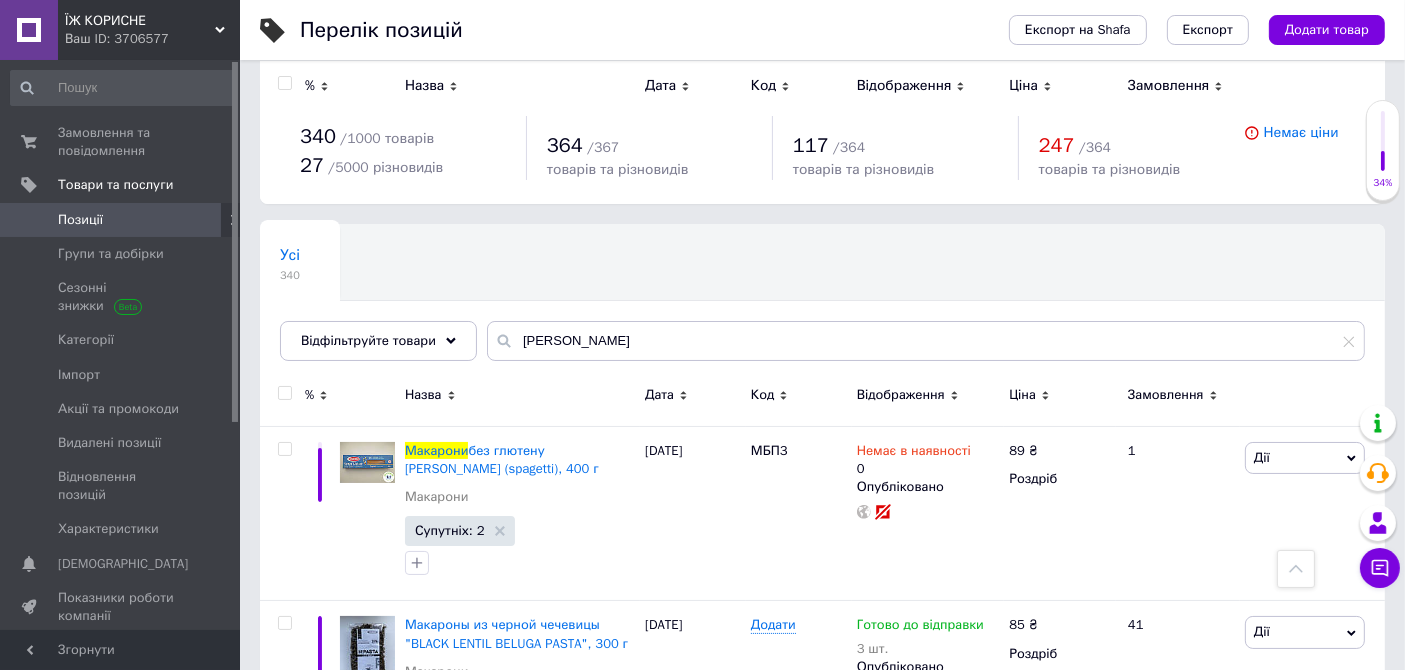 scroll, scrollTop: 0, scrollLeft: 0, axis: both 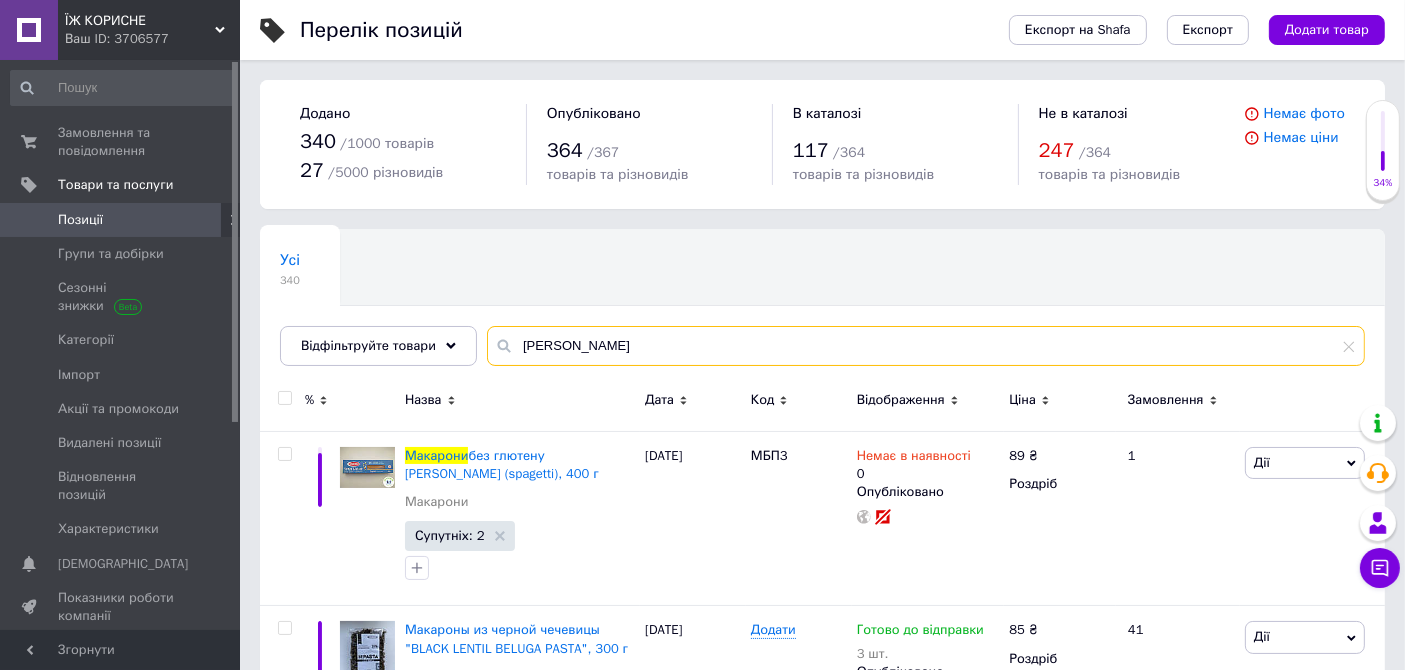 drag, startPoint x: 598, startPoint y: 333, endPoint x: 531, endPoint y: 345, distance: 68.06615 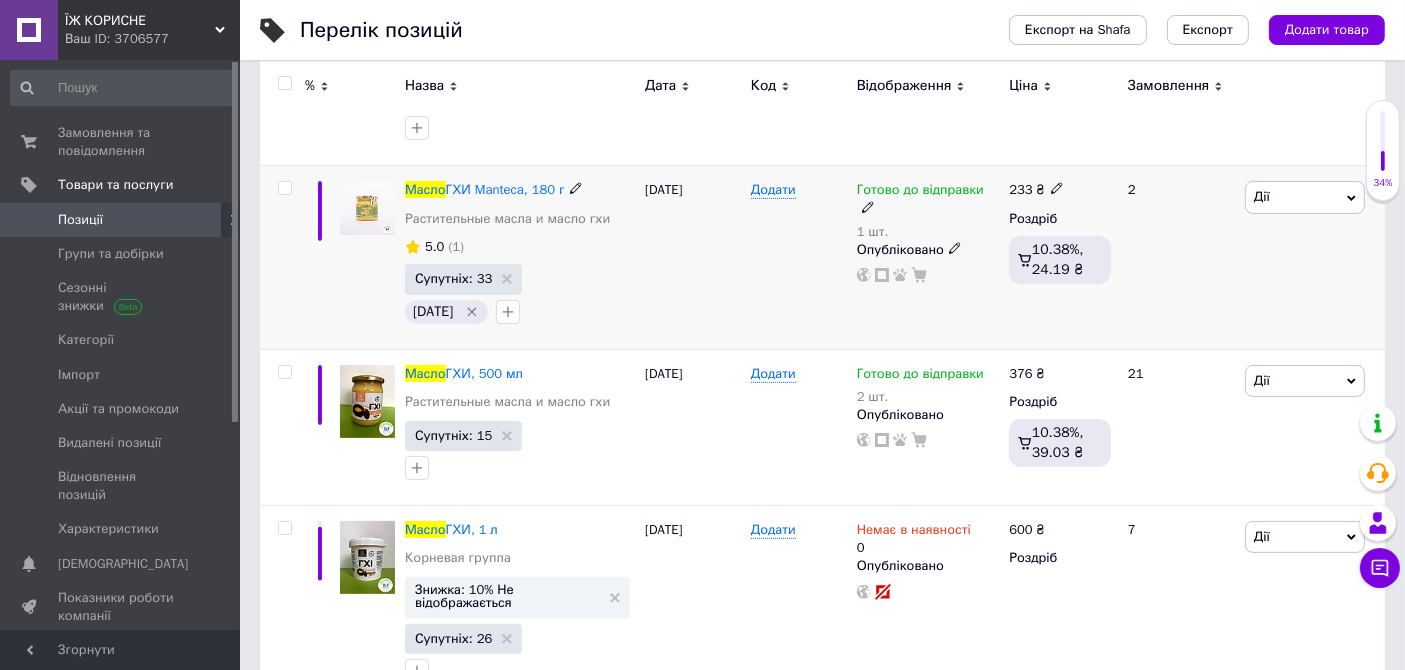 scroll, scrollTop: 444, scrollLeft: 0, axis: vertical 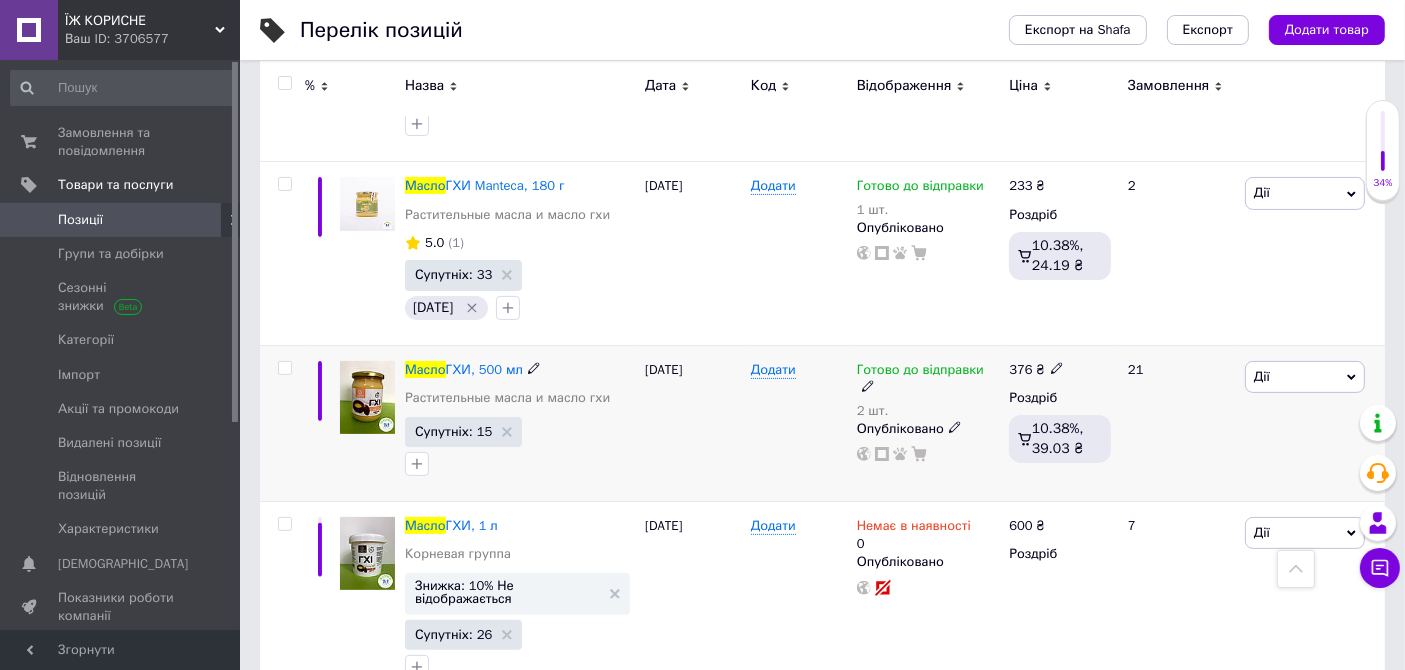 type on "масло" 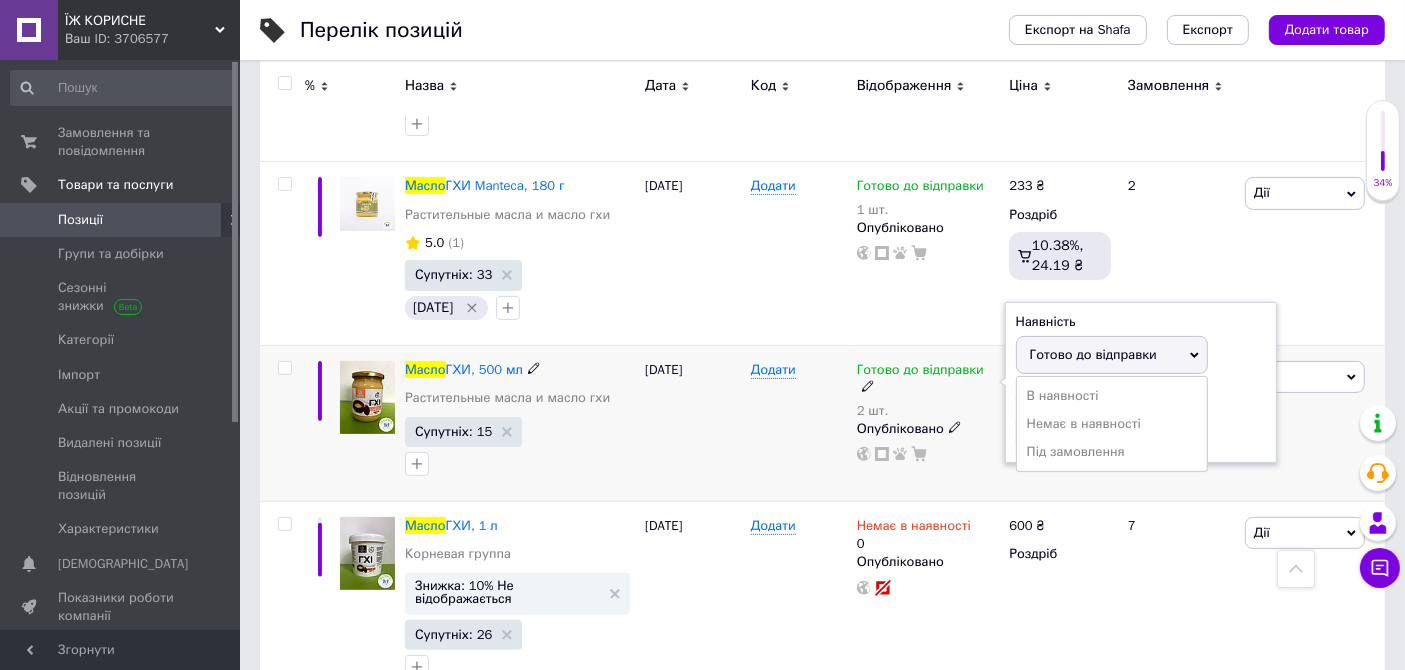 click on "Залишки" at bounding box center (1141, 398) 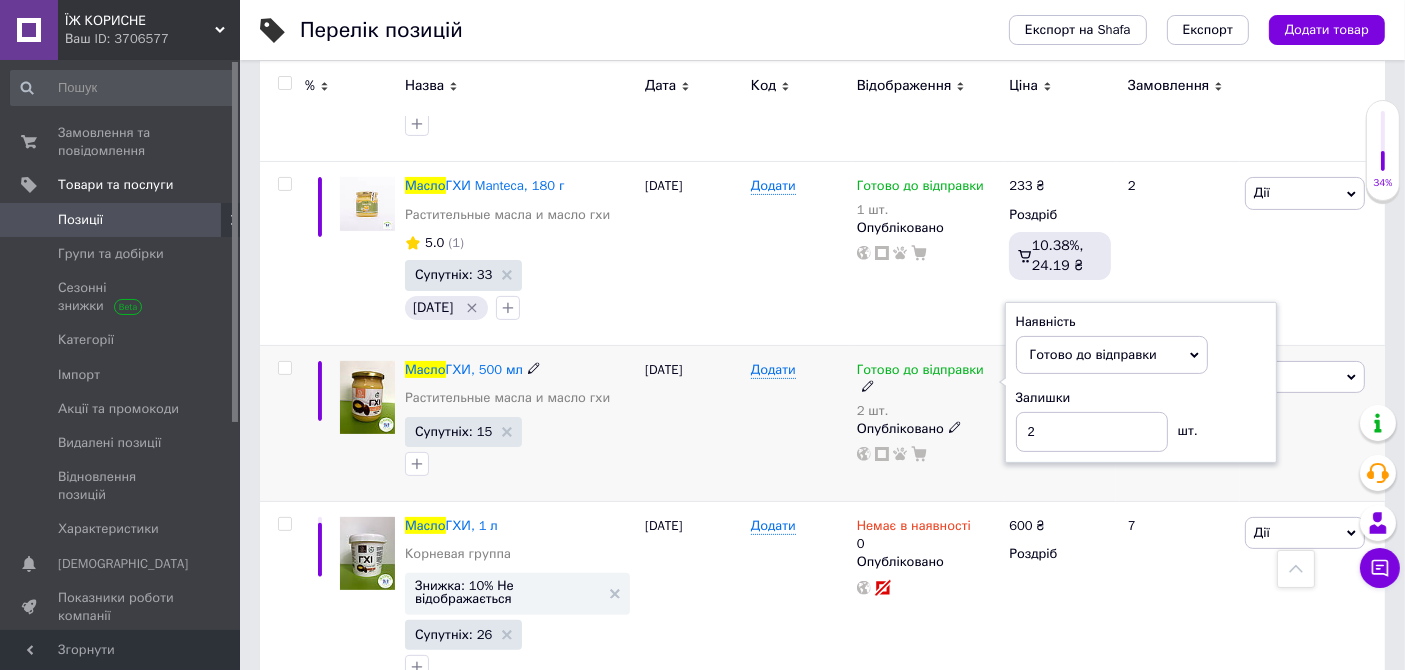 click on "Наявність [PERSON_NAME] до відправки В наявності Немає в наявності Під замовлення Залишки 2 шт." at bounding box center [1141, 383] 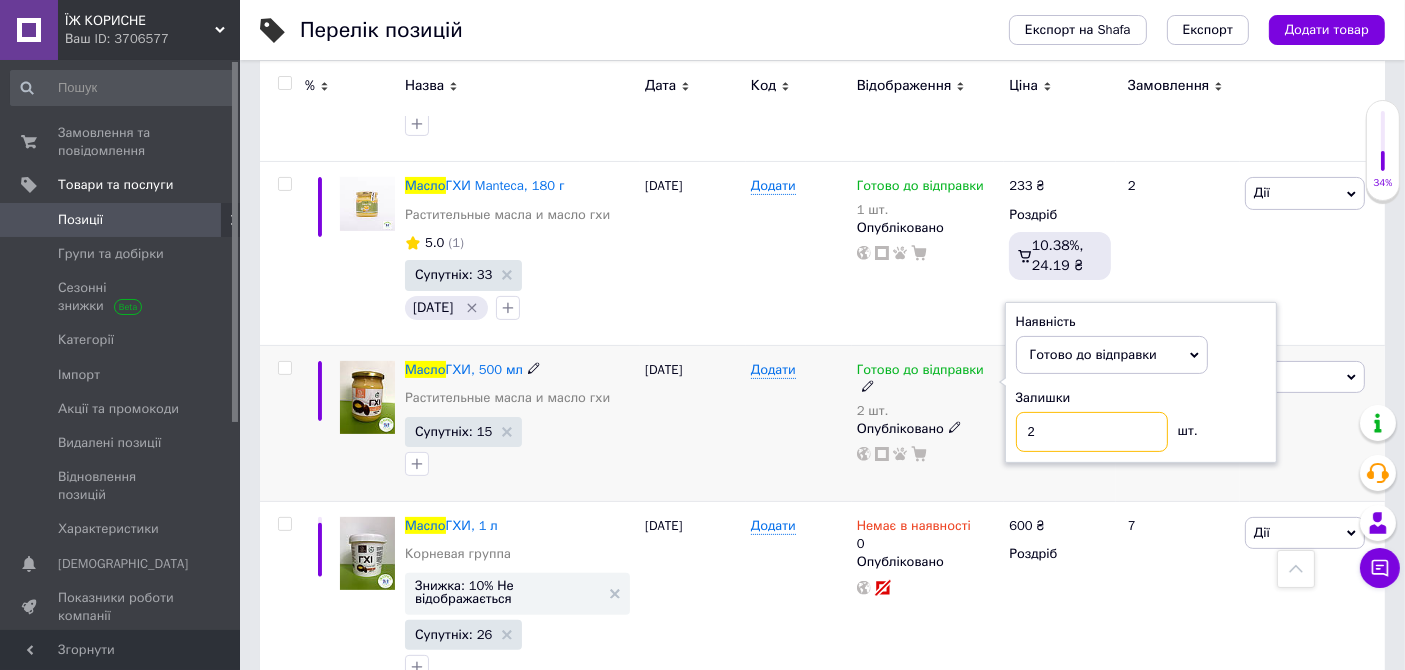 click on "2" at bounding box center [1092, 432] 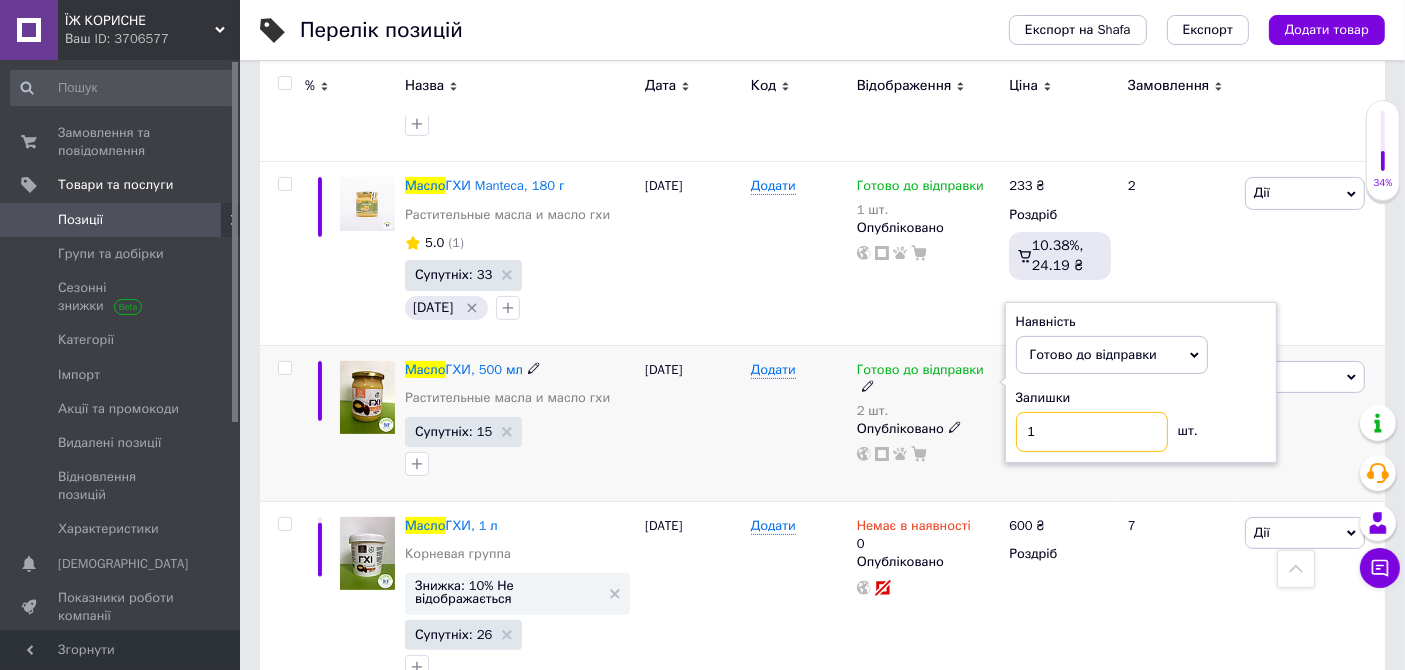 type on "1" 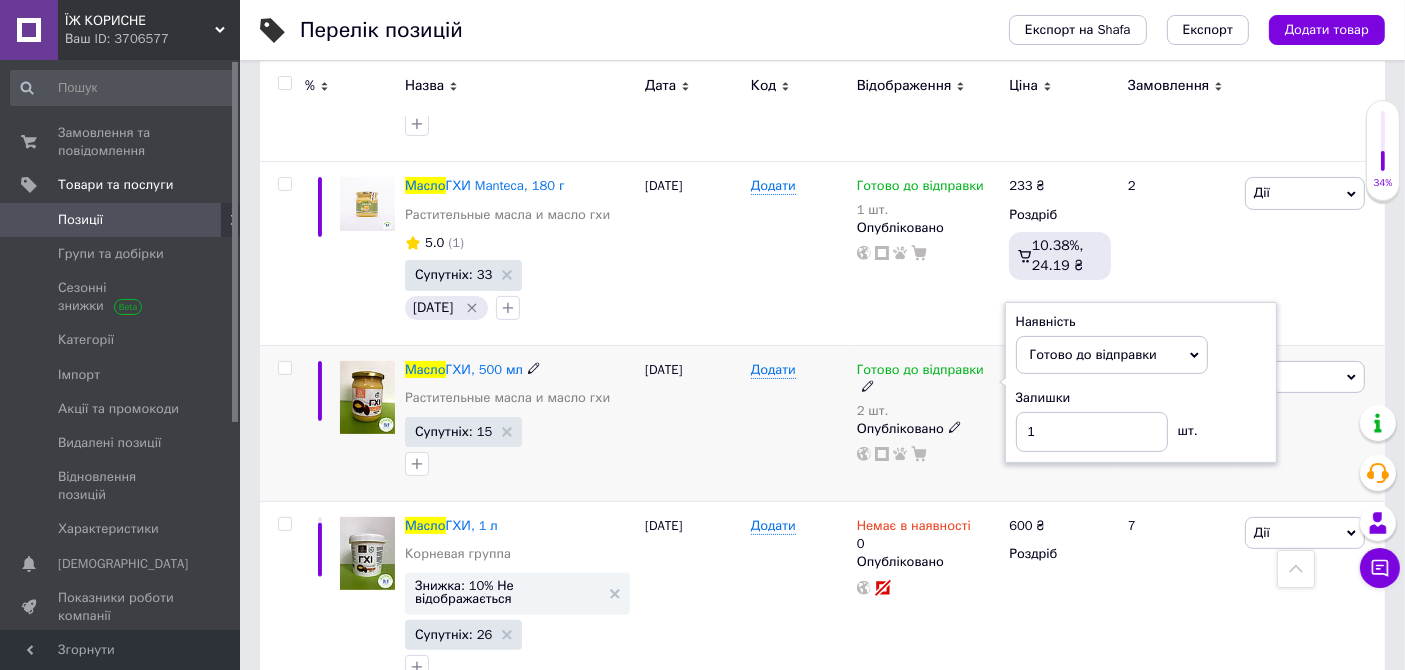 click on "[DATE]" at bounding box center [693, 423] 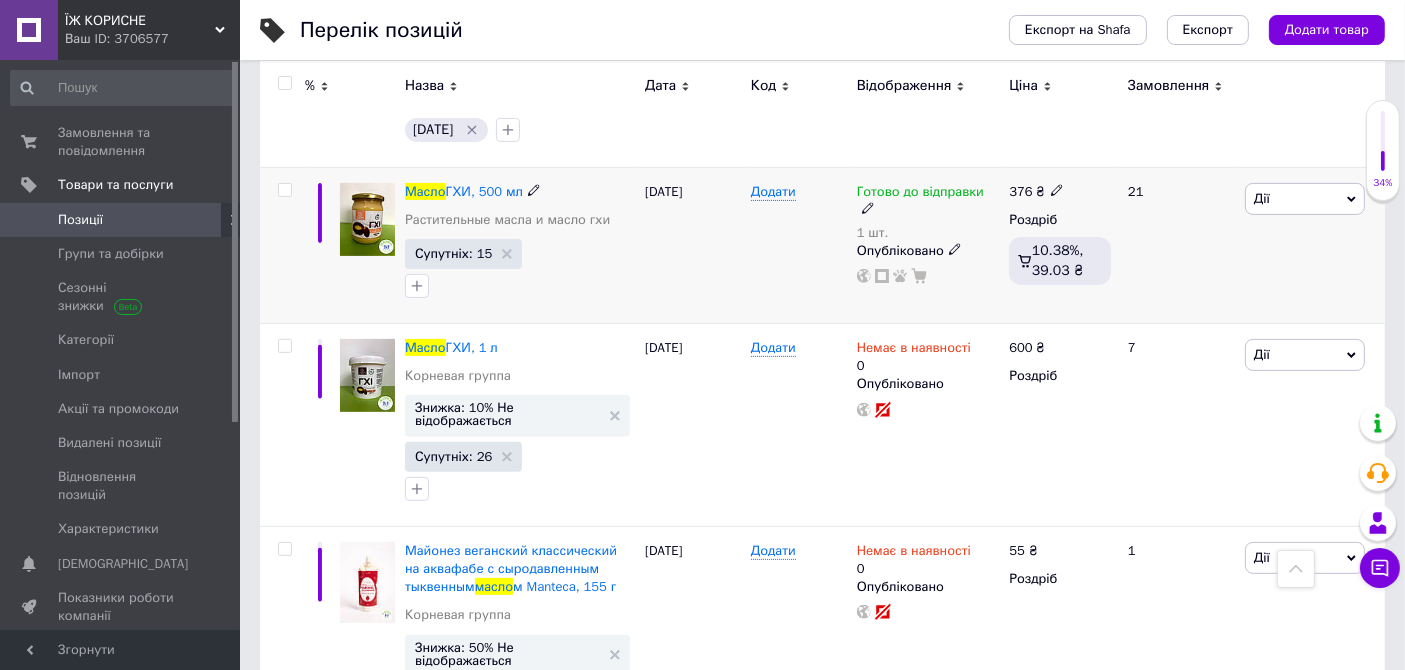 scroll, scrollTop: 777, scrollLeft: 0, axis: vertical 